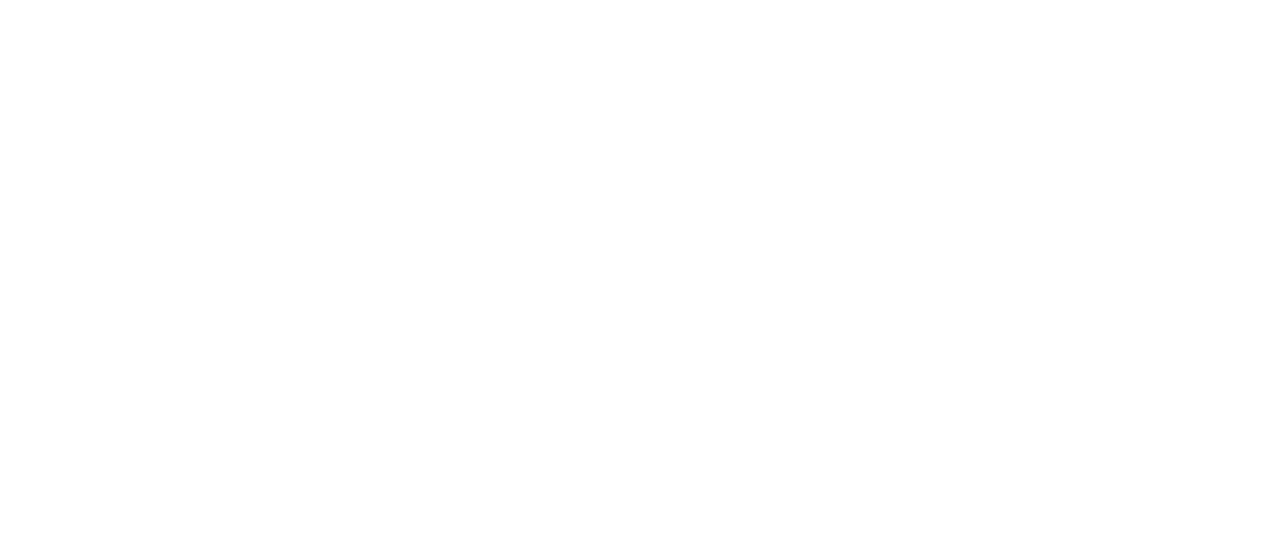 scroll, scrollTop: 0, scrollLeft: 0, axis: both 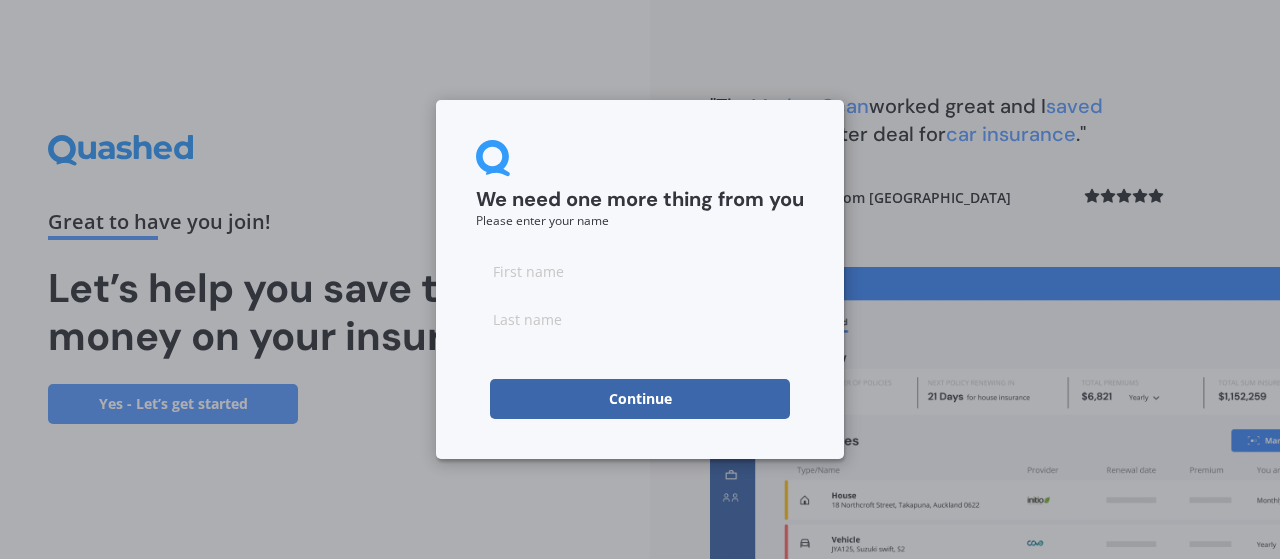 click at bounding box center [640, 271] 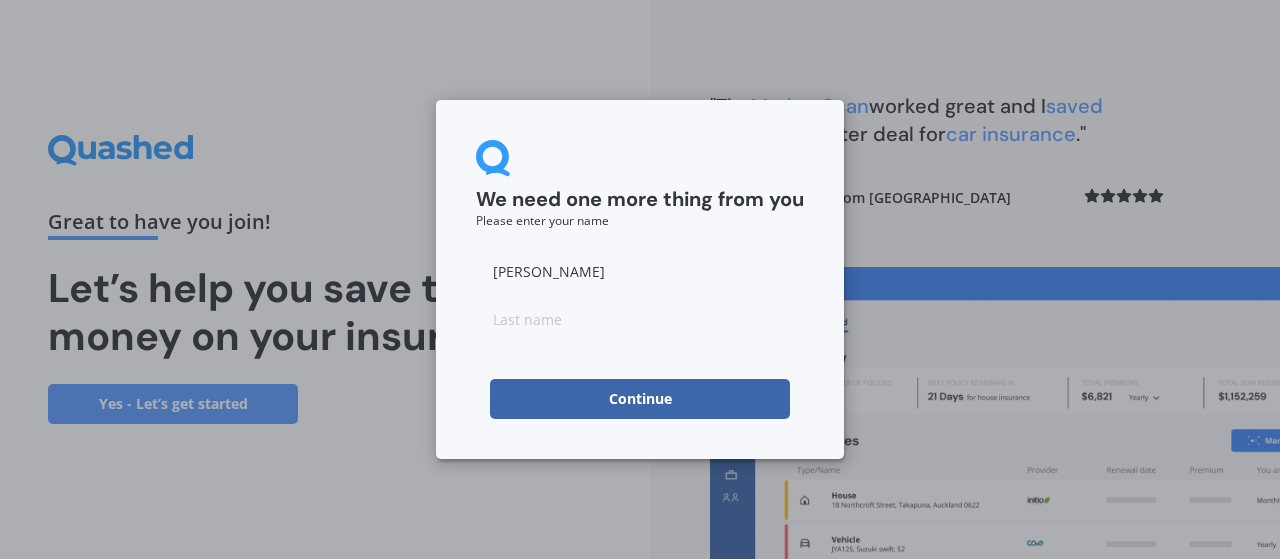 type on "[PERSON_NAME]" 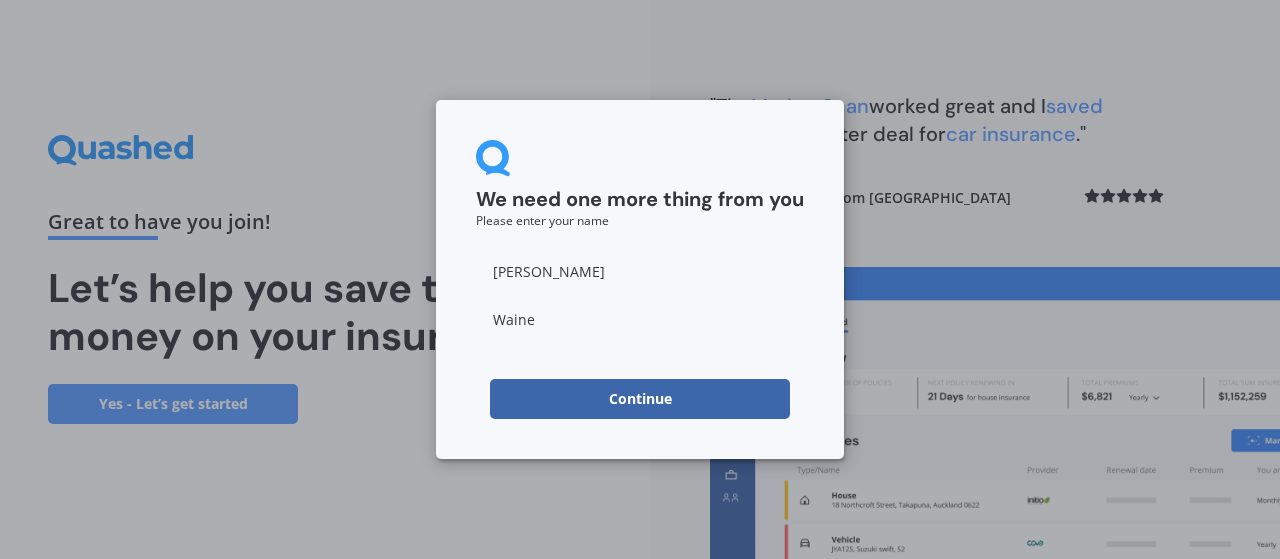 type on "Waine" 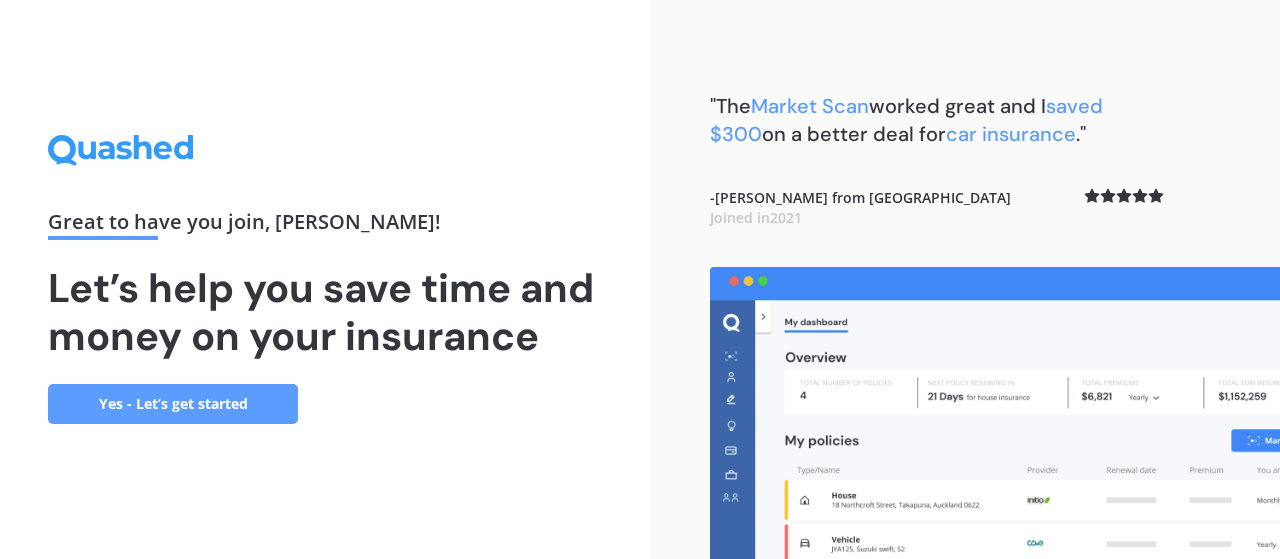 click on "Yes - Let’s get started" at bounding box center [173, 404] 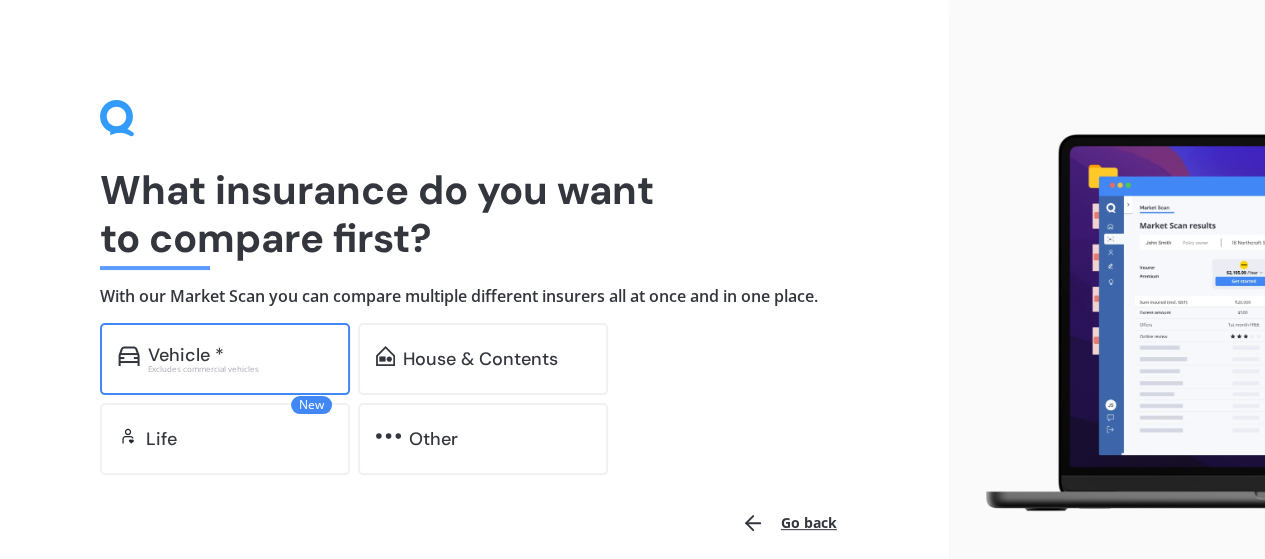 click on "Vehicle *" at bounding box center (240, 355) 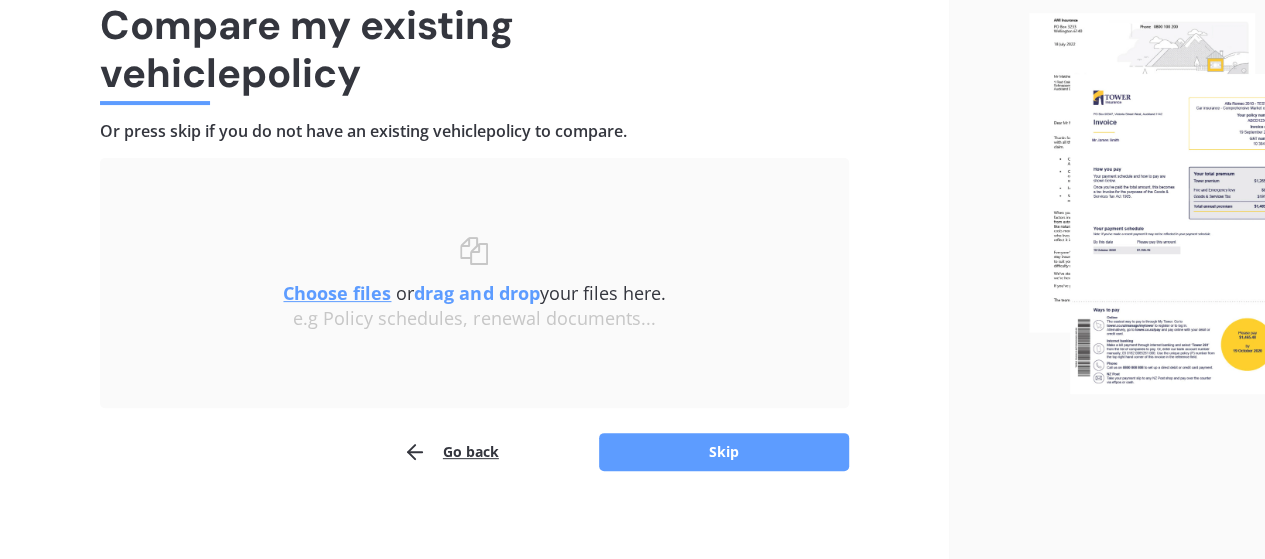scroll, scrollTop: 177, scrollLeft: 0, axis: vertical 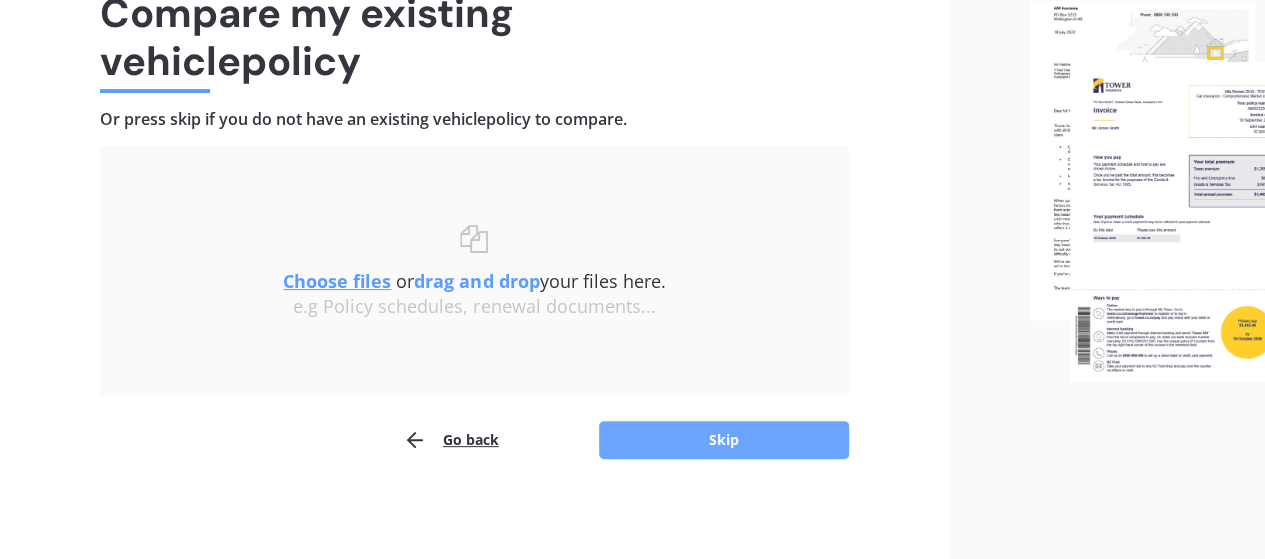 click on "Skip" at bounding box center (724, 440) 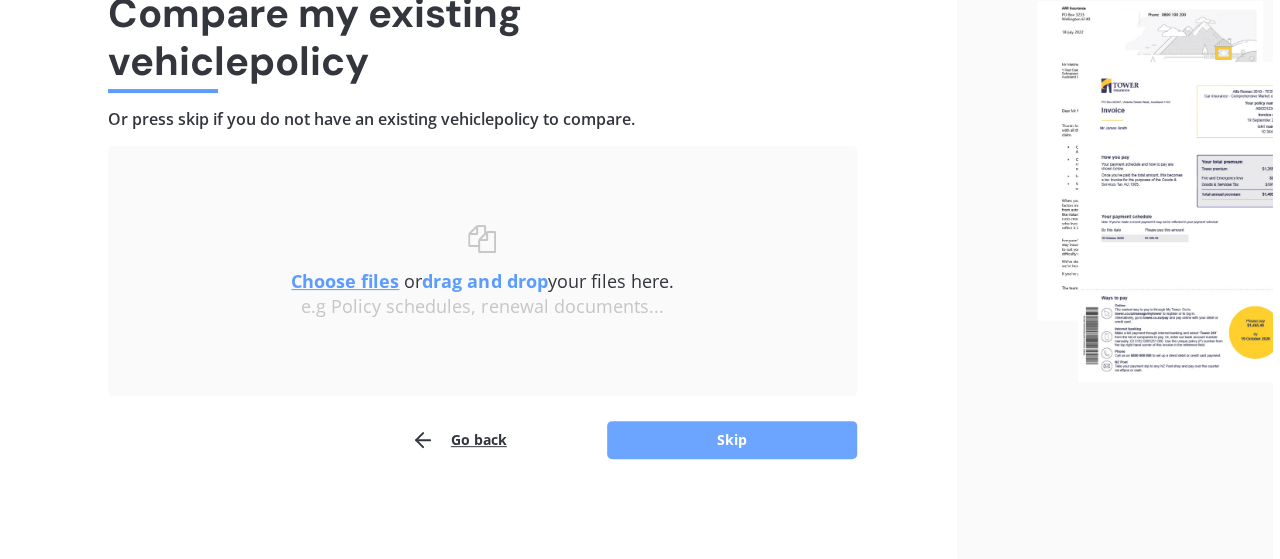 scroll, scrollTop: 0, scrollLeft: 0, axis: both 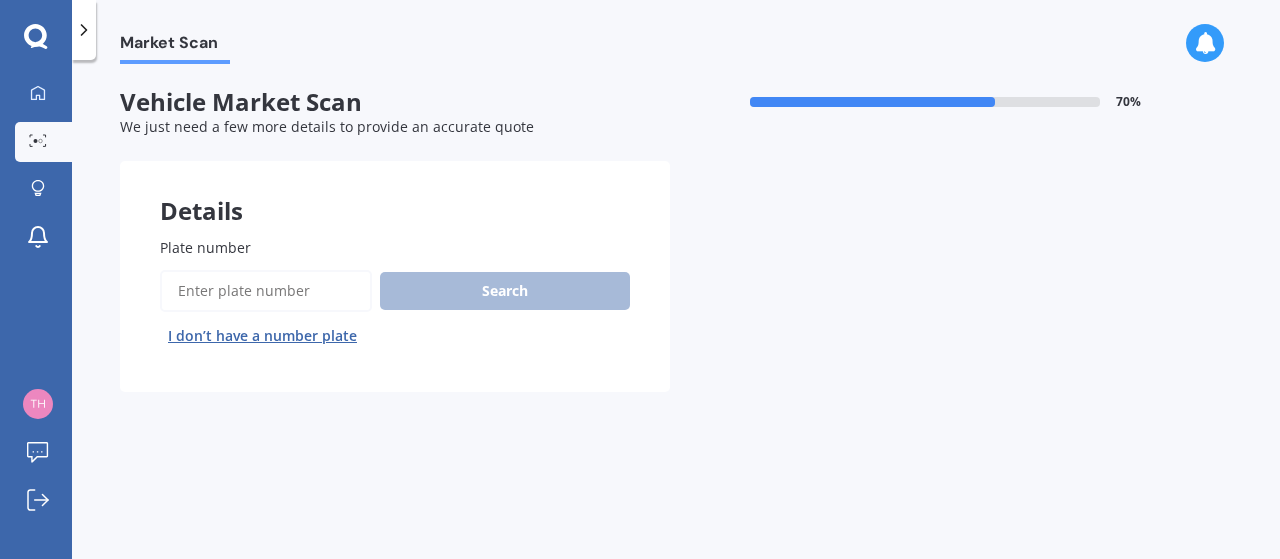 click on "I don’t have a number plate" at bounding box center (262, 336) 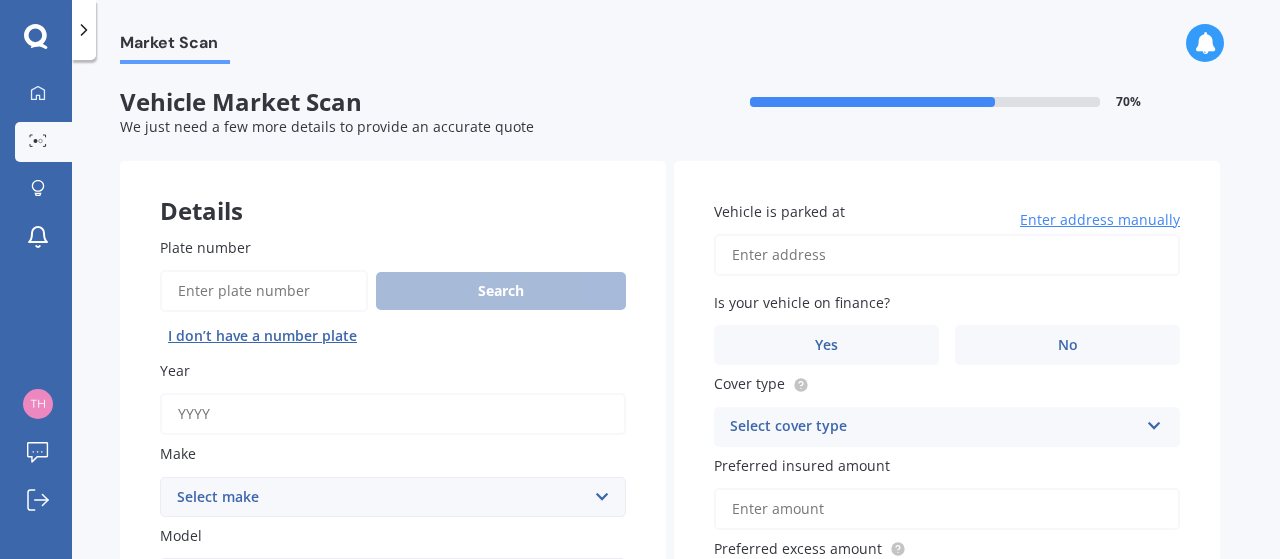 drag, startPoint x: 318, startPoint y: 425, endPoint x: 266, endPoint y: 407, distance: 55.027267 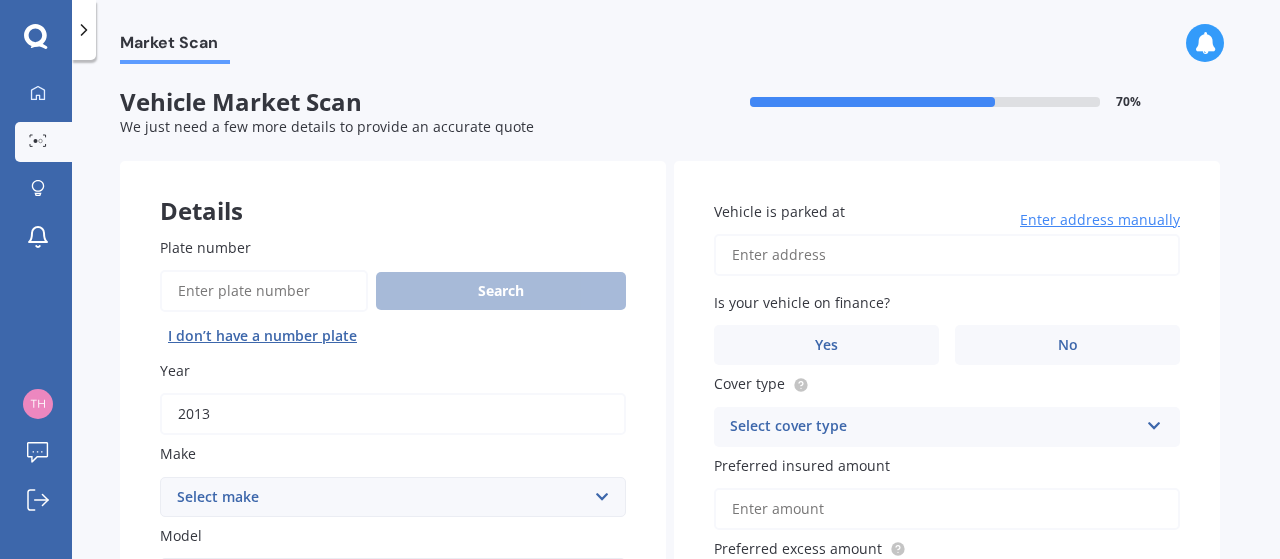 type on "2013" 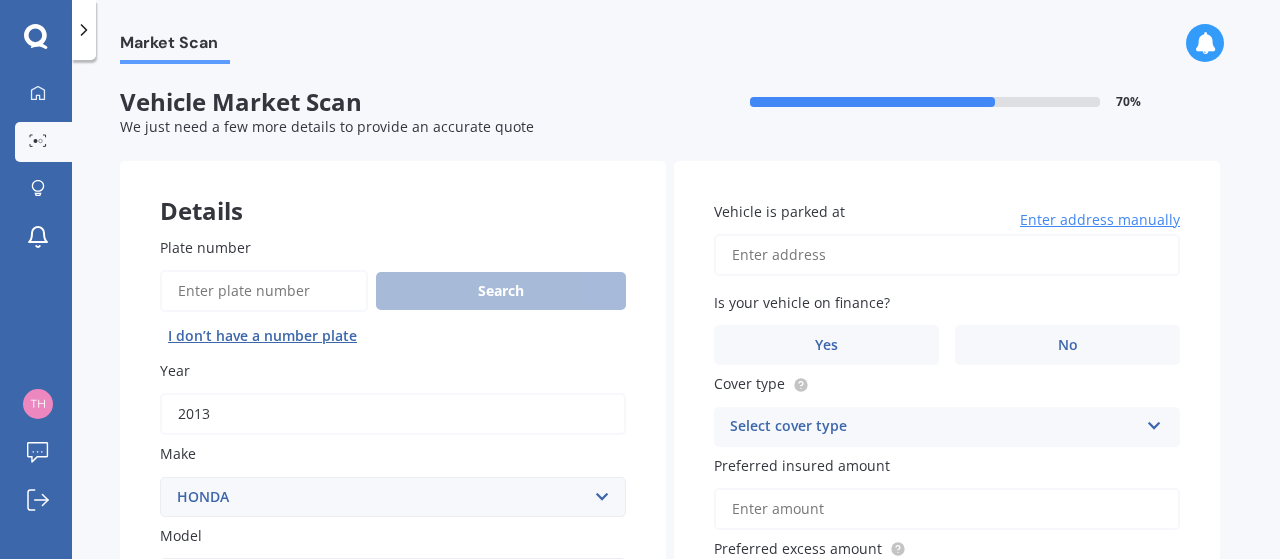 click on "Select make AC ALFA ROMEO ASTON [PERSON_NAME] AUDI AUSTIN BEDFORD Bentley BMW BYD CADILLAC CAN-AM CHERY CHEVROLET CHRYSLER Citroen CRUISEAIR CUPRA DAEWOO DAIHATSU DAIMLER DAMON DIAHATSU DODGE EXOCET FACTORY FIVE FERRARI FIAT Fiord FLEETWOOD FORD FOTON FRASER GEELY GENESIS GEORGIE BOY GMC GREAT WALL GWM [PERSON_NAME] HINO [PERSON_NAME] HOLIDAY RAMBLER HONDA HUMMER HYUNDAI INFINITI ISUZU IVECO JAC JAECOO JAGUAR JEEP KGM KIA LADA LAMBORGHINI LANCIA LANDROVER LDV LEXUS LINCOLN LOTUS LUNAR M.G M.G. MAHINDRA MASERATI MAZDA MCLAREN MERCEDES AMG Mercedes Benz MERCEDES-AMG MERCURY MINI MITSUBISHI [PERSON_NAME] NEWMAR Nissan OMODA OPEL OXFORD PEUGEOT Plymouth Polestar PONTIAC PORSCHE PROTON RAM Range Rover Rayne RENAULT ROLLS ROYCE ROVER SAAB SATURN SEAT SHELBY SKODA SMART SSANGYONG SUBARU SUZUKI TATA TESLA TIFFIN Toyota TRIUMPH TVR Vauxhall VOLKSWAGEN VOLVO WESTFIELD WINNEBAGO ZX" at bounding box center (393, 497) 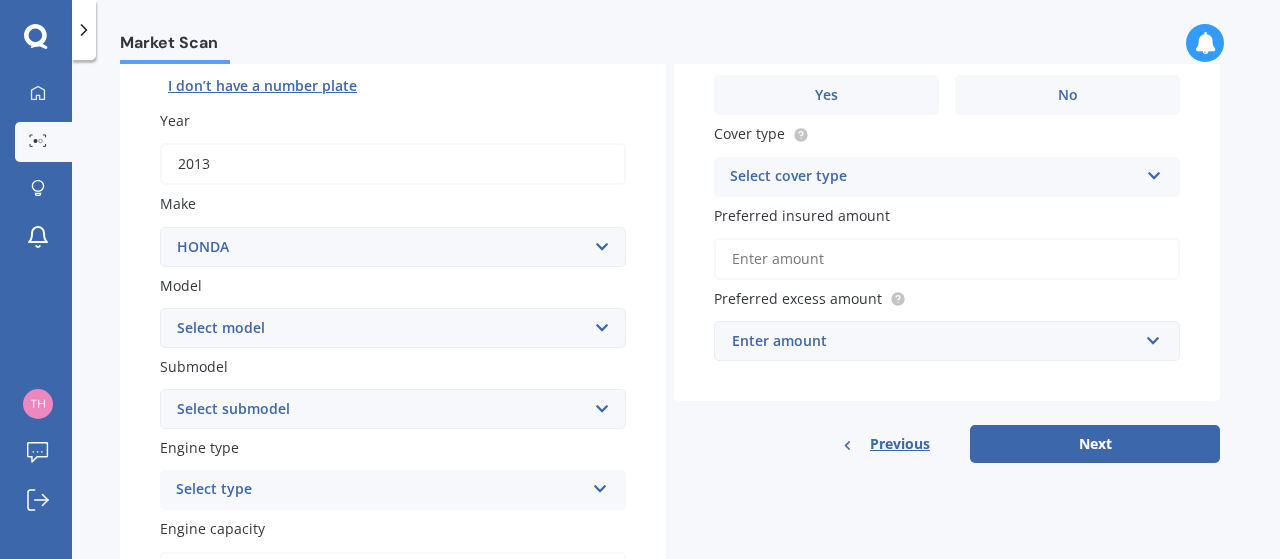 scroll, scrollTop: 274, scrollLeft: 0, axis: vertical 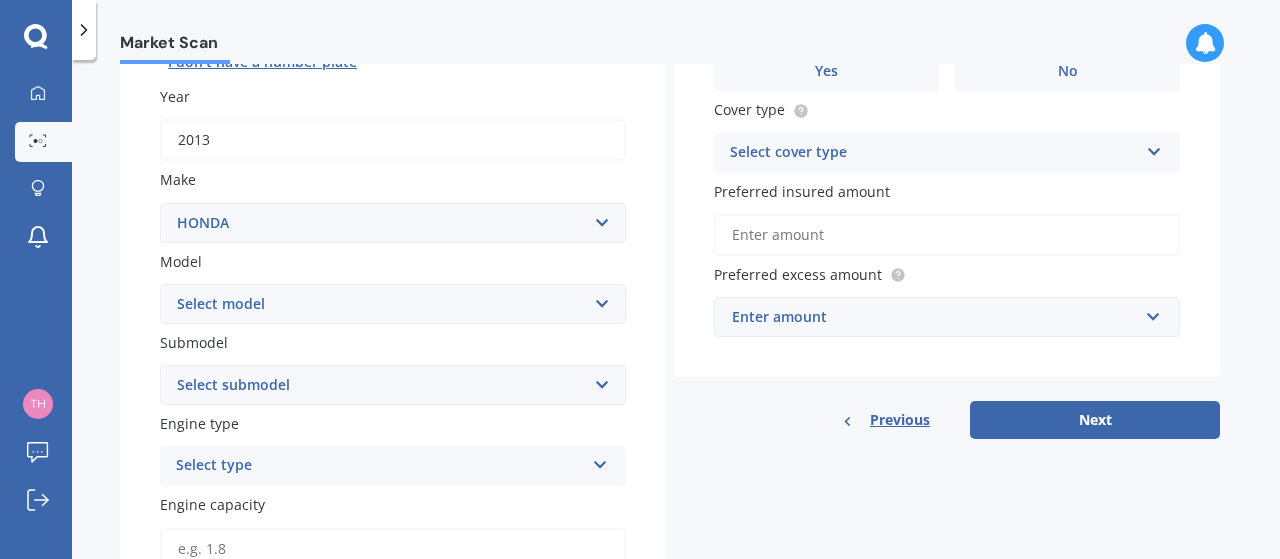 click on "Select model Accord Acty Acura Airwave Ascot Avancier Beat Capa City Civic Concerto CR-V CR-Z Crossroad CRX Domani Edix Elysion Ferio Fit [PERSON_NAME] Horizon HR-V Innova Insight Inspire Integra Jade Jazz Lagreat Legend Logo MDX [PERSON_NAME] N-One N-WGN NSX Odyssey Orthia Partner Prelude Rafaga S-MX S2000 Roadster S660 Saber Shuttle Stepwagon Stream Torneo Vezel Vigor ZRV" at bounding box center (393, 304) 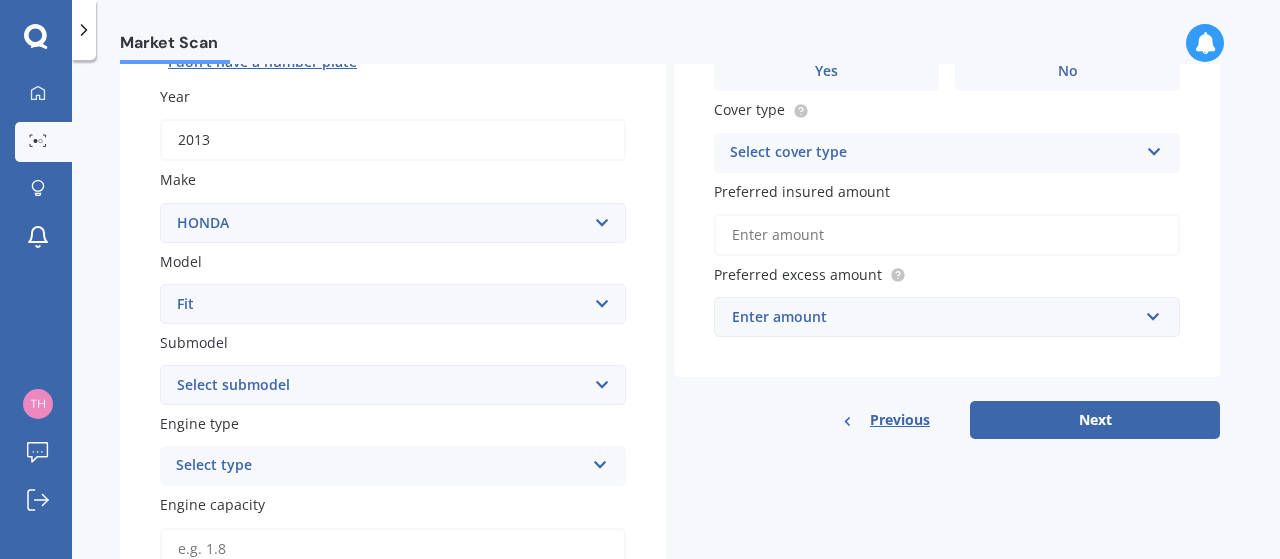 click on "Select model Accord Acty Acura Airwave Ascot Avancier Beat Capa City Civic Concerto CR-V CR-Z Crossroad CRX Domani Edix Elysion Ferio Fit [PERSON_NAME] Horizon HR-V Innova Insight Inspire Integra Jade Jazz Lagreat Legend Logo MDX [PERSON_NAME] N-One N-WGN NSX Odyssey Orthia Partner Prelude Rafaga S-MX S2000 Roadster S660 Saber Shuttle Stepwagon Stream Torneo Vezel Vigor ZRV" at bounding box center (393, 304) 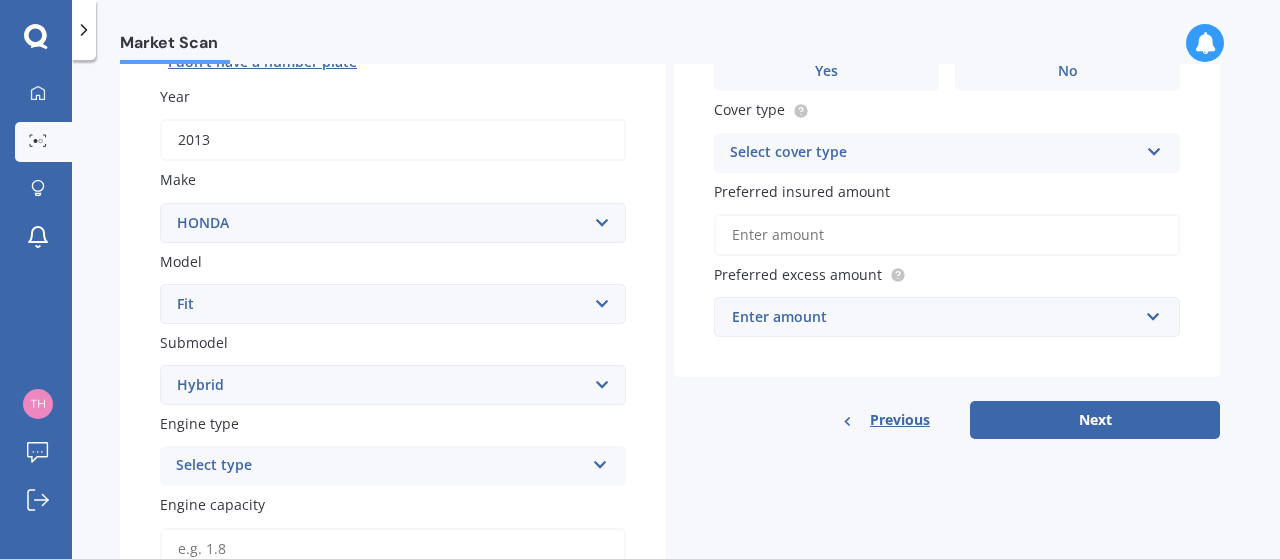 click on "Select submodel Diesel EV Hybrid Petrol" at bounding box center [393, 385] 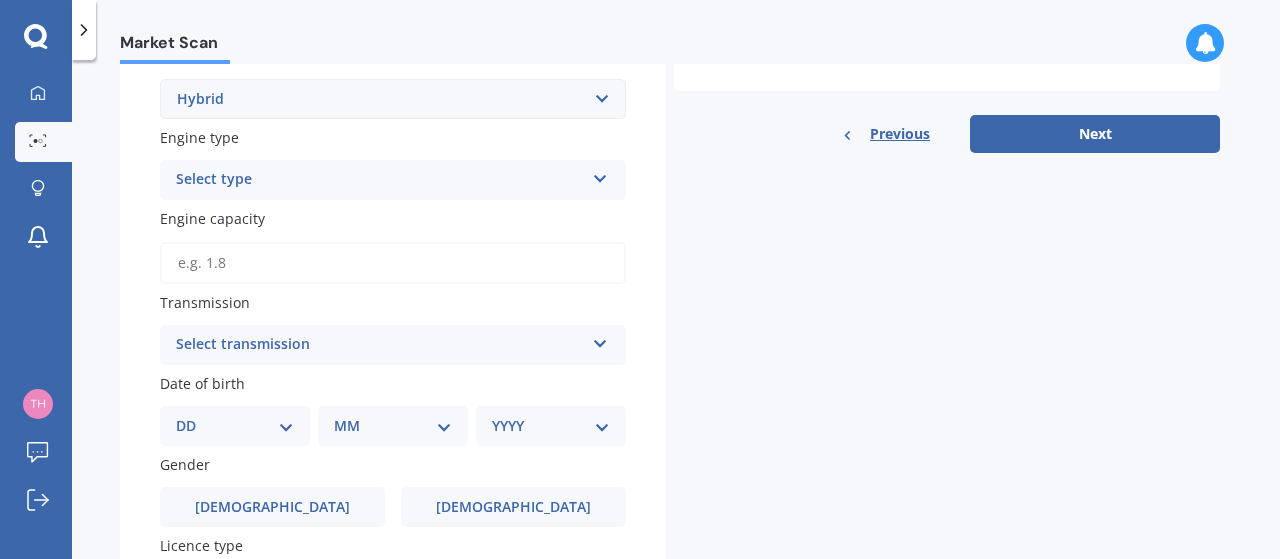 scroll, scrollTop: 562, scrollLeft: 0, axis: vertical 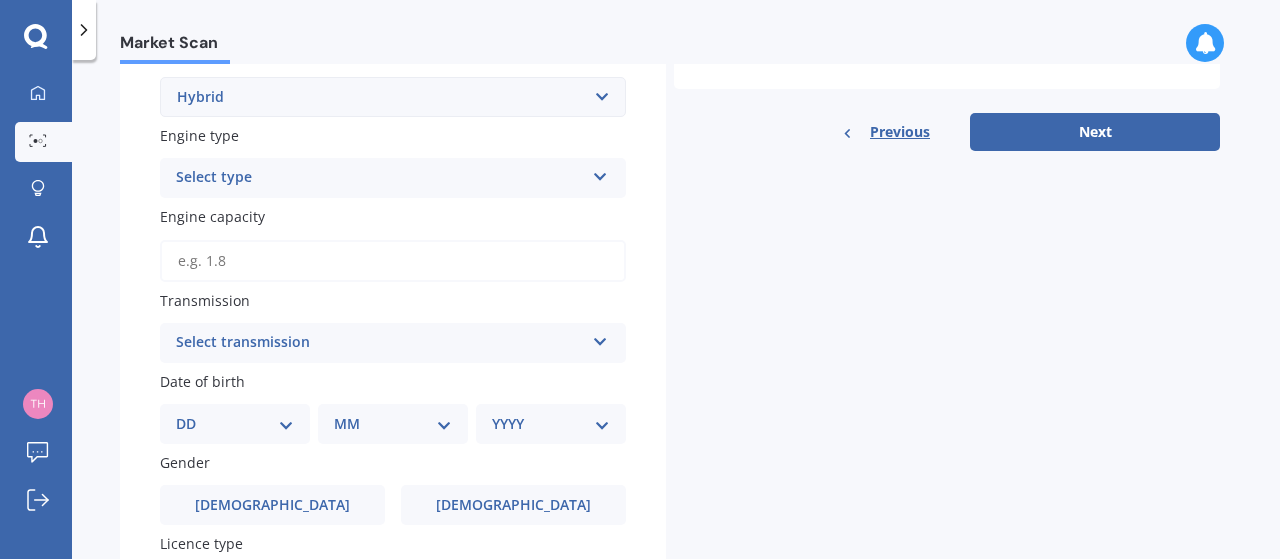 click at bounding box center (600, 173) 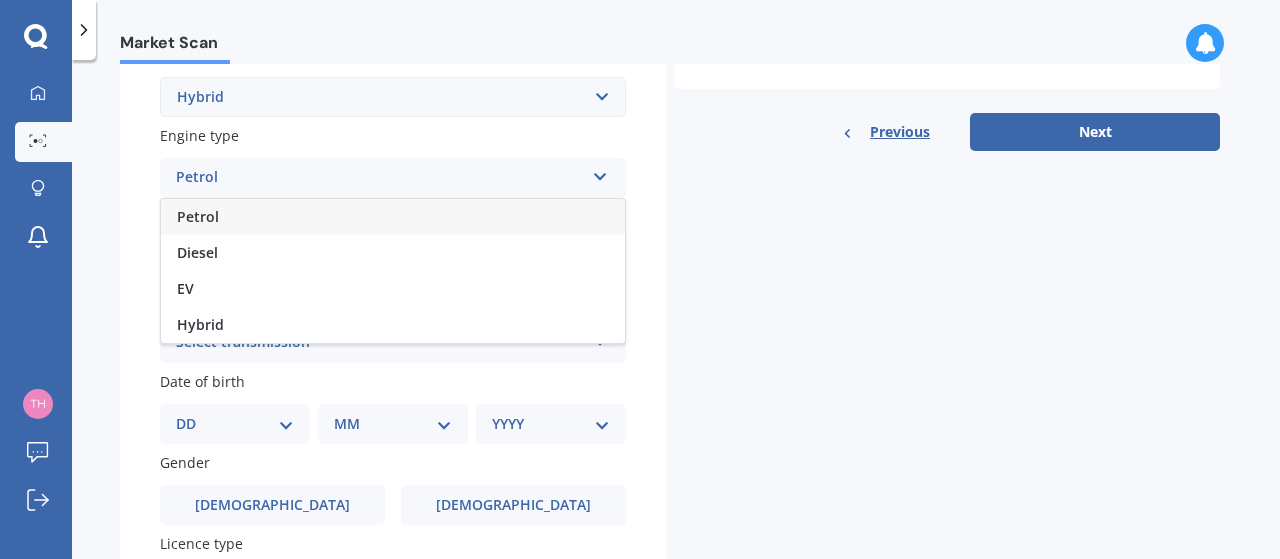 click on "Hybrid" at bounding box center (393, 325) 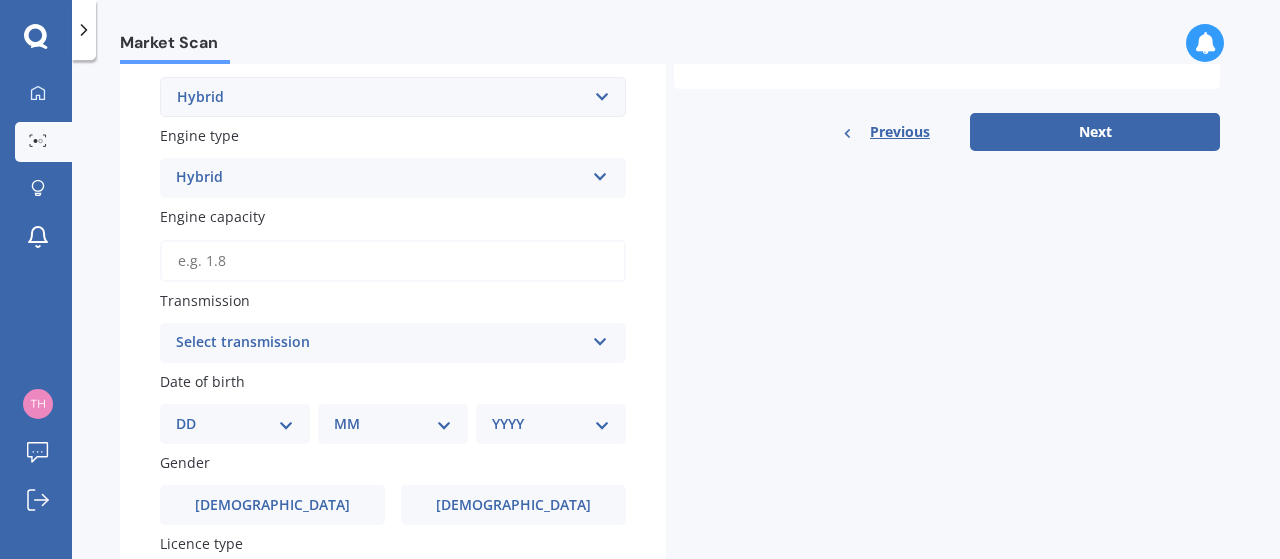 click on "Engine capacity" at bounding box center (393, 261) 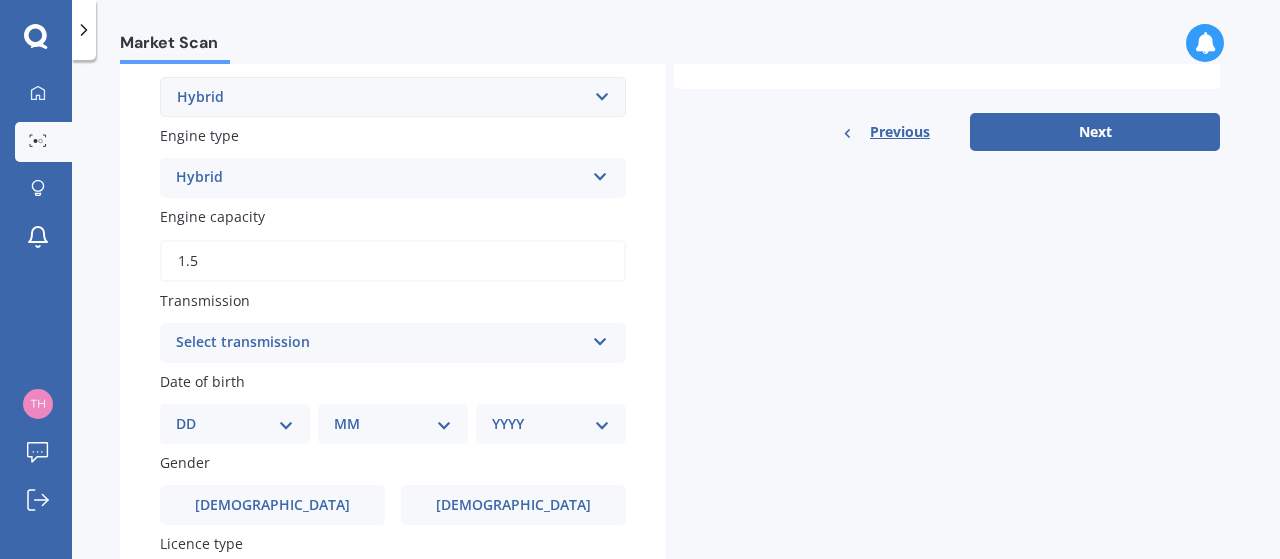 type on "1.5" 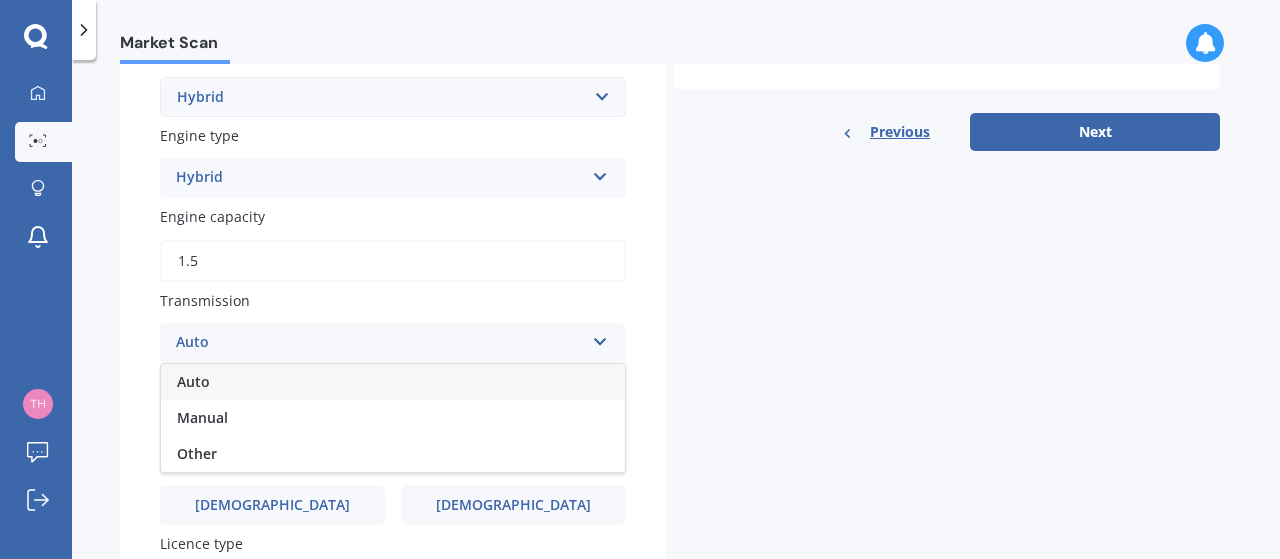 click on "Auto" at bounding box center (393, 382) 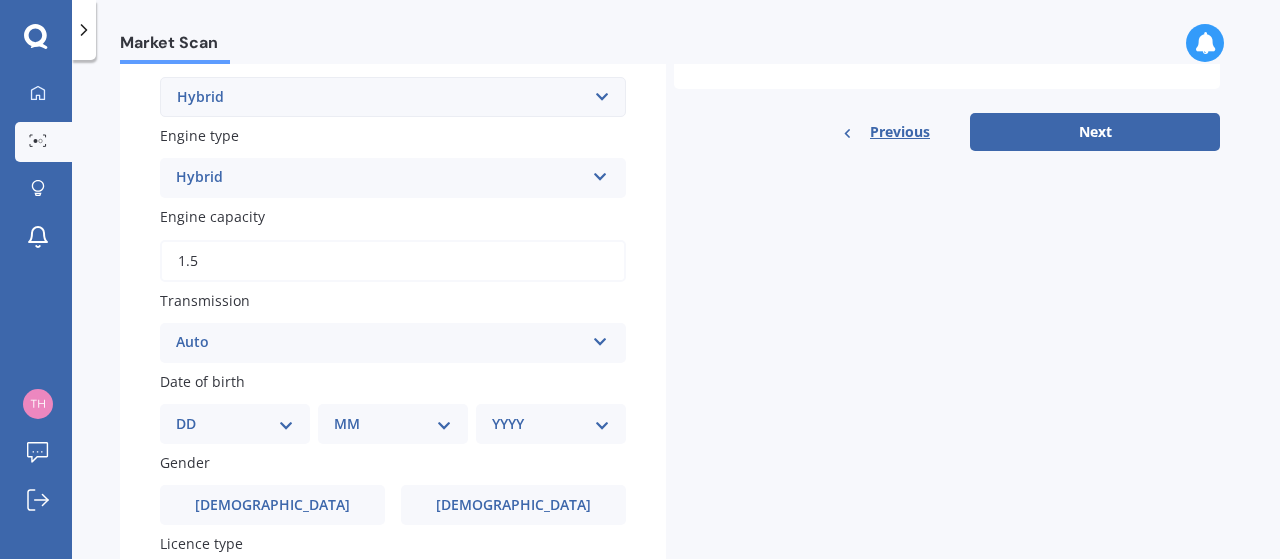 click on "DD 01 02 03 04 05 06 07 08 09 10 11 12 13 14 15 16 17 18 19 20 21 22 23 24 25 26 27 28 29 30 31" at bounding box center [235, 424] 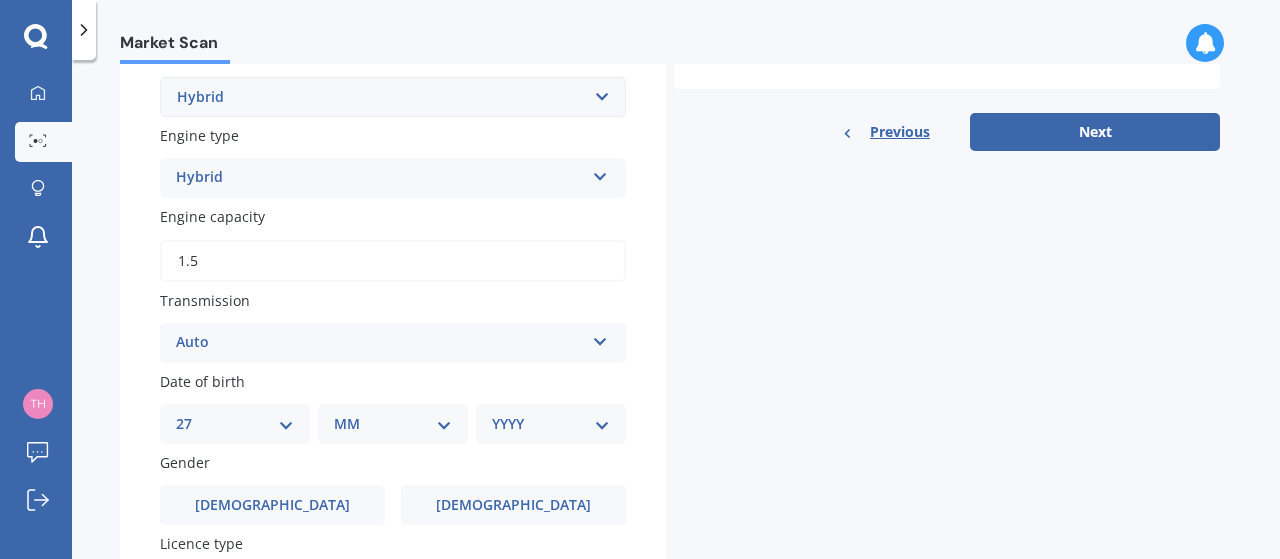 click on "DD 01 02 03 04 05 06 07 08 09 10 11 12 13 14 15 16 17 18 19 20 21 22 23 24 25 26 27 28 29 30 31" at bounding box center [235, 424] 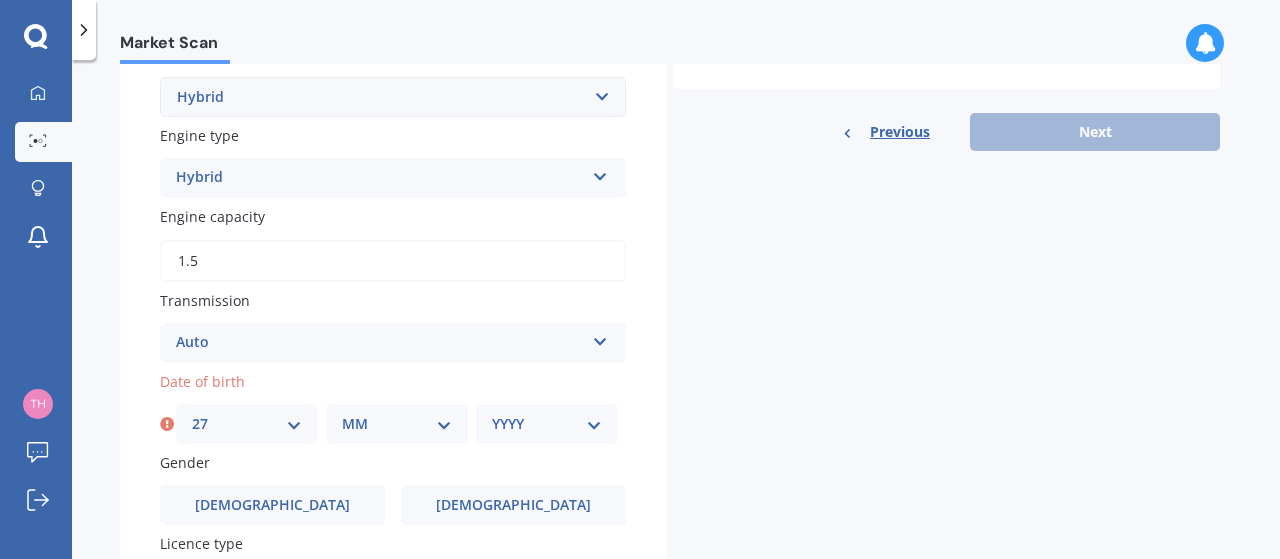 click on "MM 01 02 03 04 05 06 07 08 09 10 11 12" at bounding box center (397, 424) 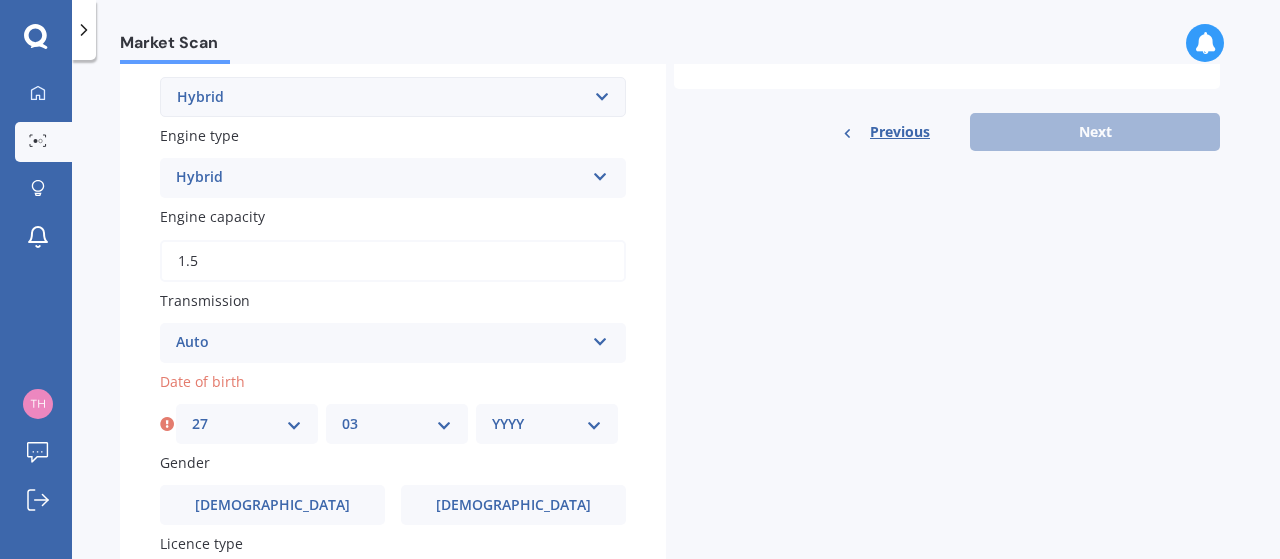 click on "MM 01 02 03 04 05 06 07 08 09 10 11 12" at bounding box center (397, 424) 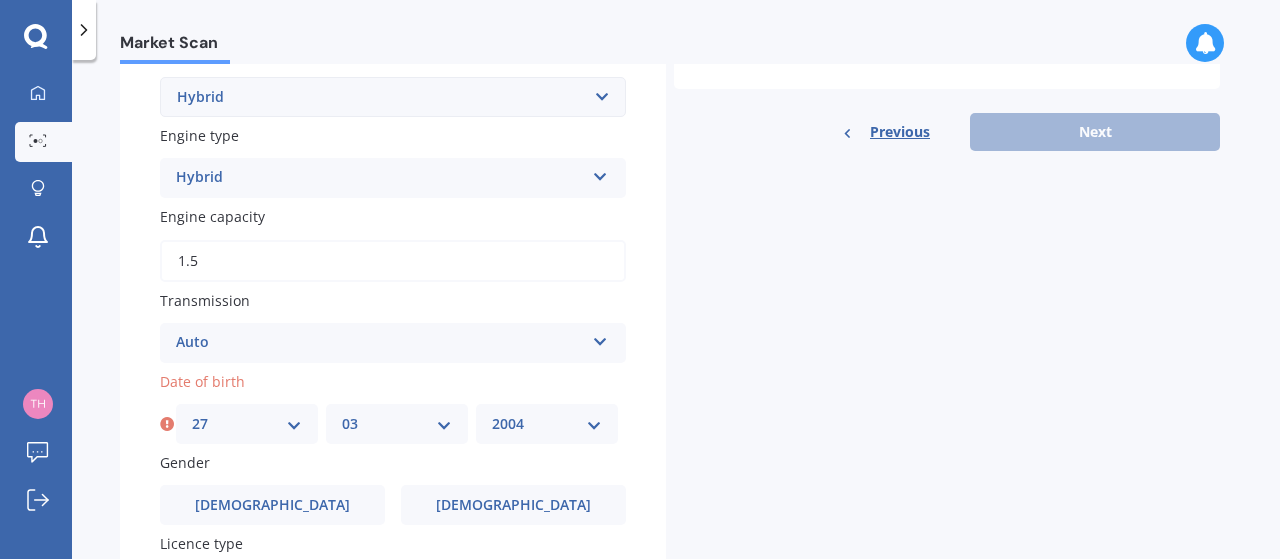 click on "YYYY 2025 2024 2023 2022 2021 2020 2019 2018 2017 2016 2015 2014 2013 2012 2011 2010 2009 2008 2007 2006 2005 2004 2003 2002 2001 2000 1999 1998 1997 1996 1995 1994 1993 1992 1991 1990 1989 1988 1987 1986 1985 1984 1983 1982 1981 1980 1979 1978 1977 1976 1975 1974 1973 1972 1971 1970 1969 1968 1967 1966 1965 1964 1963 1962 1961 1960 1959 1958 1957 1956 1955 1954 1953 1952 1951 1950 1949 1948 1947 1946 1945 1944 1943 1942 1941 1940 1939 1938 1937 1936 1935 1934 1933 1932 1931 1930 1929 1928 1927 1926" at bounding box center (547, 424) 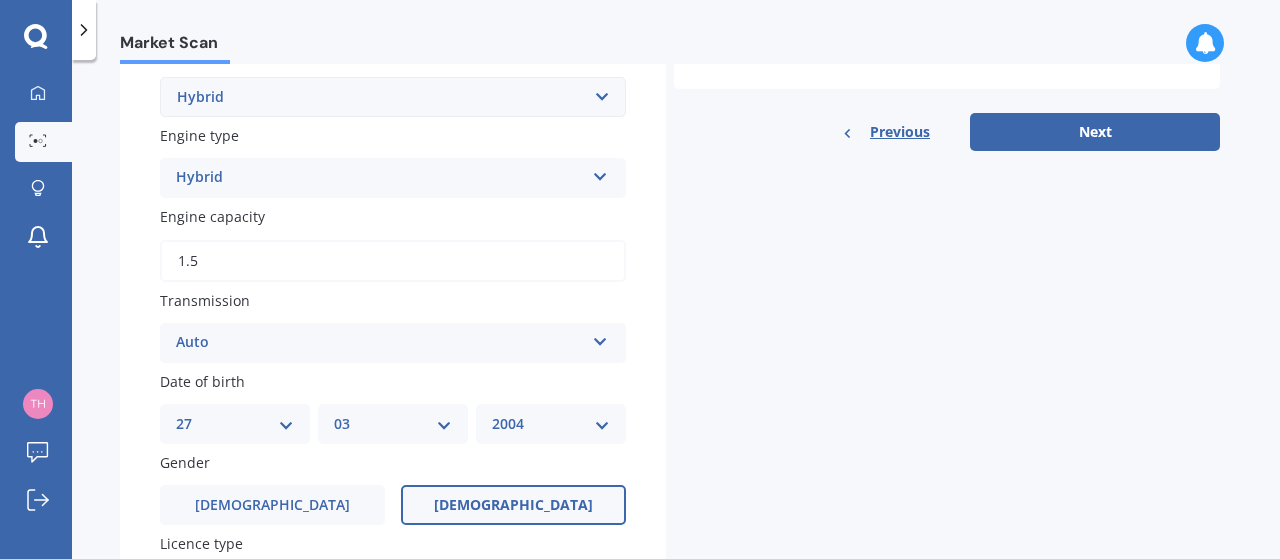 click on "[DEMOGRAPHIC_DATA]" at bounding box center (513, 505) 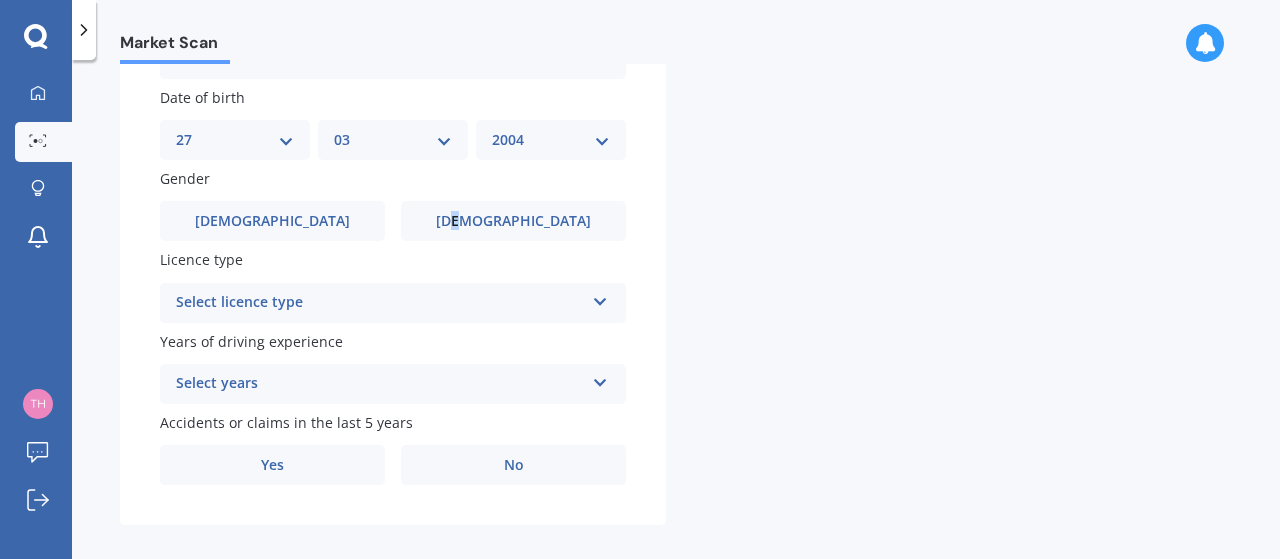 scroll, scrollTop: 868, scrollLeft: 0, axis: vertical 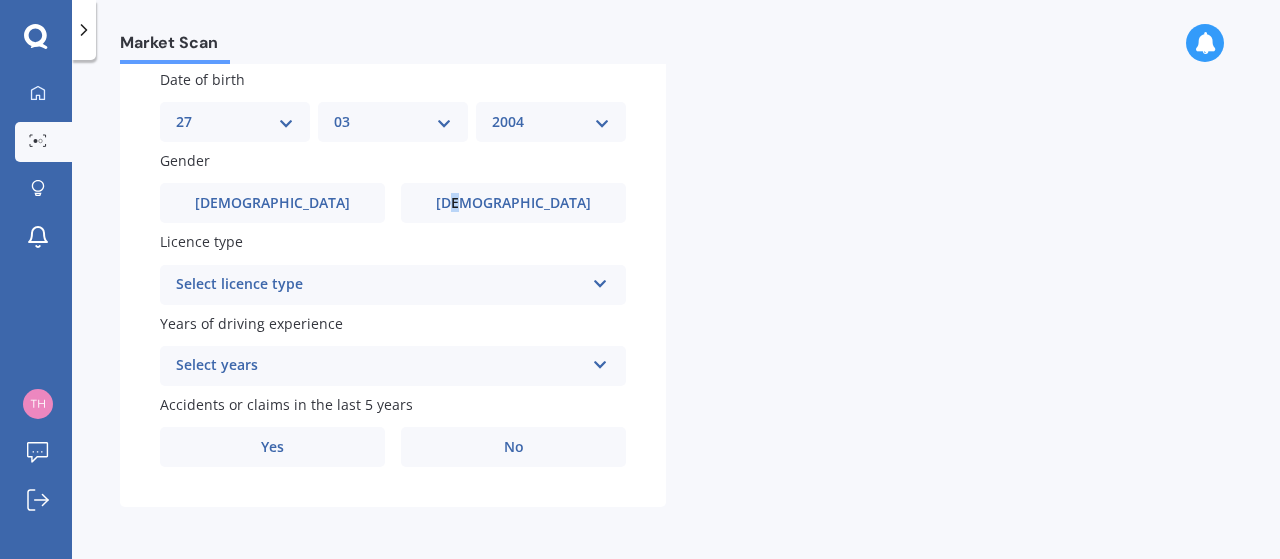 click at bounding box center [600, 280] 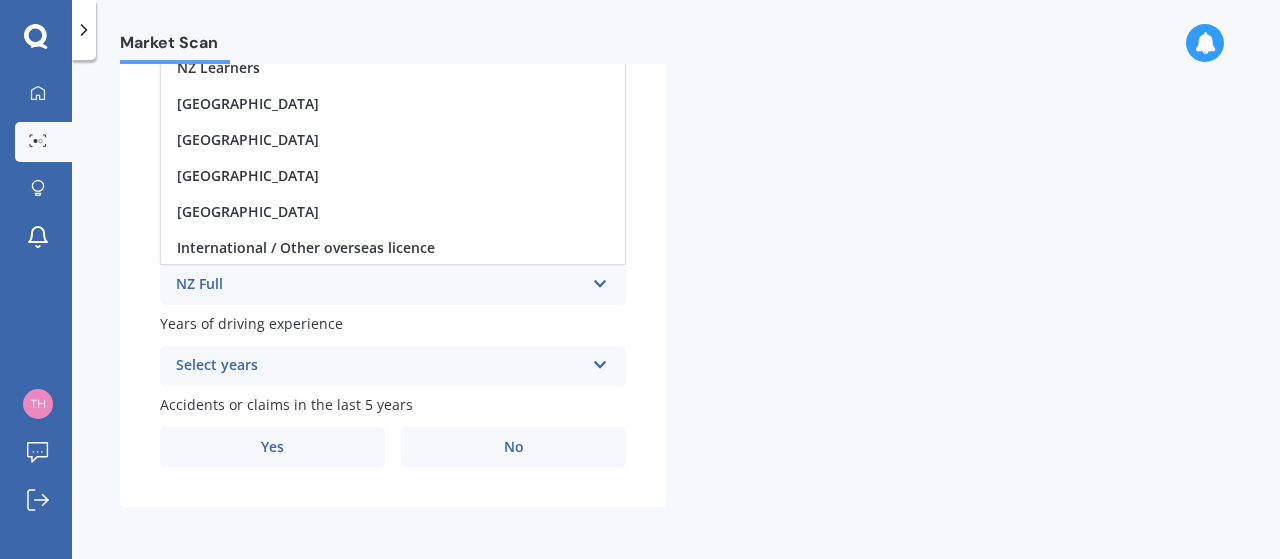 click on "NZ Full" at bounding box center (380, 285) 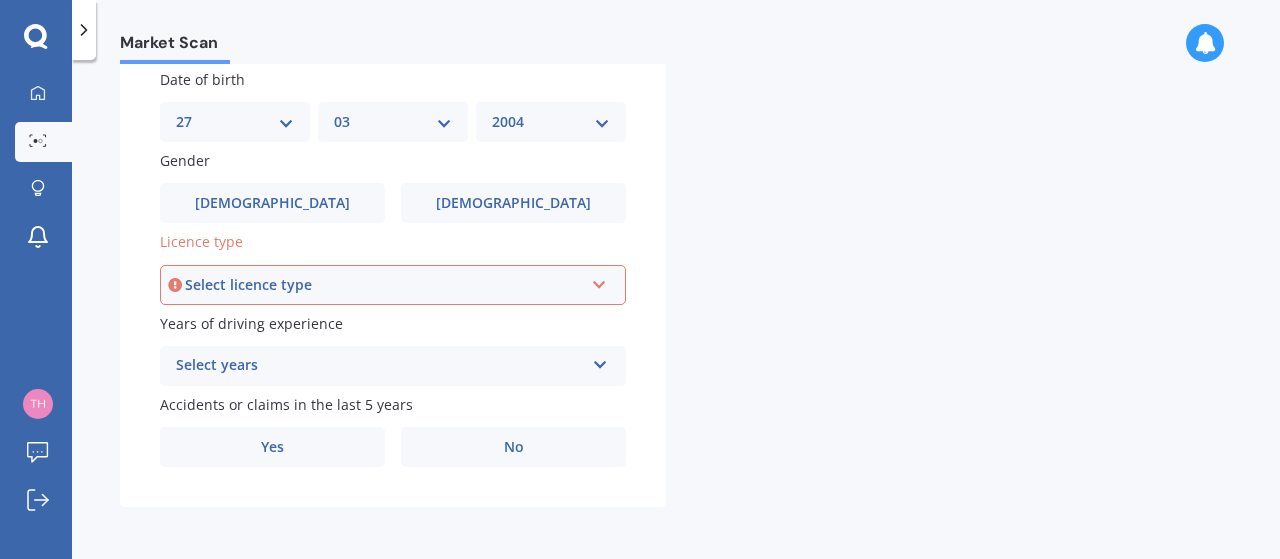 click at bounding box center (599, 281) 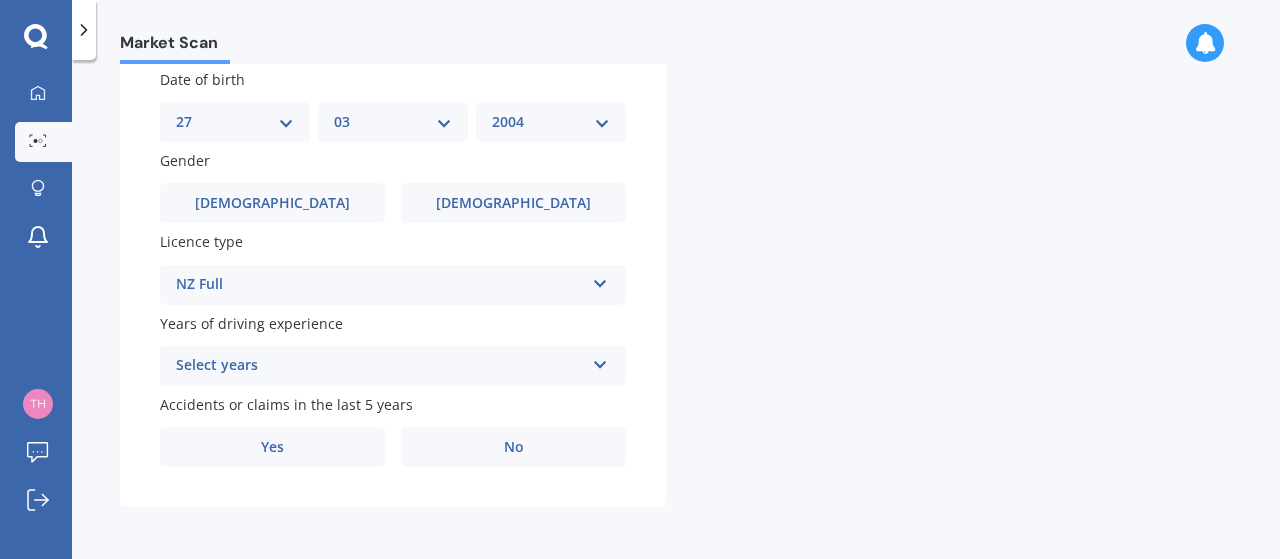 click on "Plate number Search I don’t have a number plate Year [DATE] Make Select make AC ALFA ROMEO ASTON [PERSON_NAME] AUDI AUSTIN BEDFORD Bentley BMW BYD CADILLAC CAN-AM CHERY CHEVROLET CHRYSLER Citroen CRUISEAIR CUPRA DAEWOO DAIHATSU DAIMLER DAMON DIAHATSU DODGE EXOCET FACTORY FIVE FERRARI FIAT Fiord FLEETWOOD FORD FOTON FRASER GEELY GENESIS GEORGIE BOY GMC GREAT WALL GWM [PERSON_NAME] HINO [PERSON_NAME] HOLIDAY RAMBLER HONDA HUMMER HYUNDAI INFINITI ISUZU IVECO JAC JAECOO JAGUAR JEEP KGM KIA LADA LAMBORGHINI LANCIA LANDROVER LDV LEXUS LINCOLN LOTUS LUNAR M.G M.G. MAHINDRA MASERATI MAZDA MCLAREN MERCEDES AMG Mercedes Benz MERCEDES-AMG MERCURY MINI MITSUBISHI [PERSON_NAME] NEWMAR Nissan OMODA OPEL OXFORD PEUGEOT Plymouth Polestar PONTIAC PORSCHE PROTON RAM Range Rover Rayne RENAULT ROLLS ROYCE ROVER SAAB SATURN SEAT SHELBY SKODA SMART SSANGYONG SUBARU SUZUKI TATA TESLA TIFFIN Toyota TRIUMPH TVR Vauxhall VOLKSWAGEN VOLVO WESTFIELD WINNEBAGO ZX Model Select model Accord Acty Acura Airwave Ascot Avancier Beat Capa City Civic Concerto" at bounding box center (393, -80) 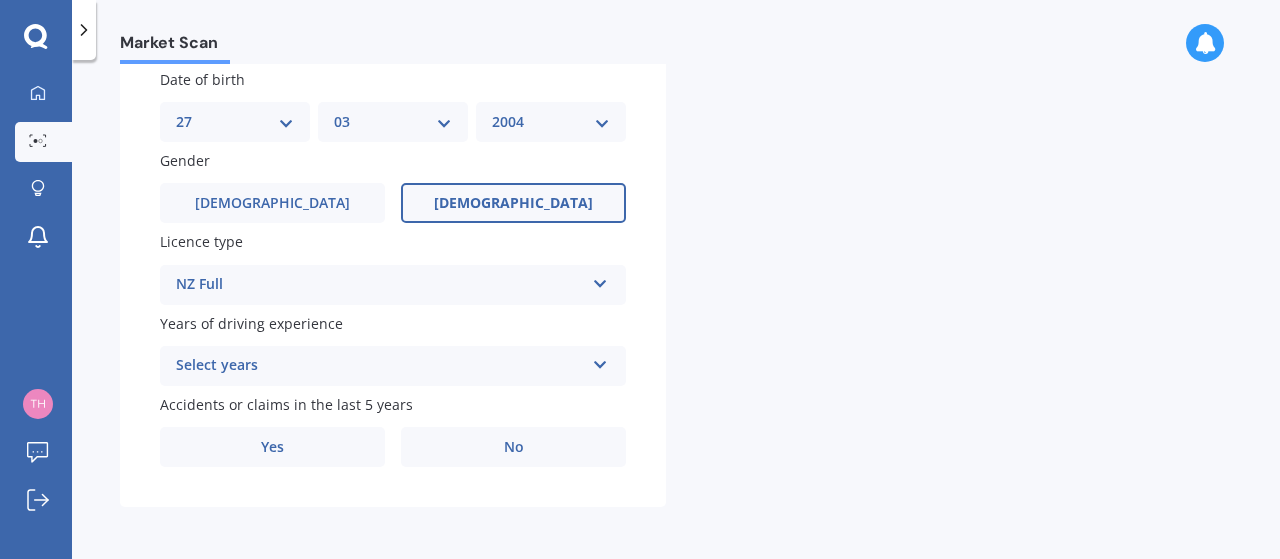 click on "[DEMOGRAPHIC_DATA]" at bounding box center [513, 203] 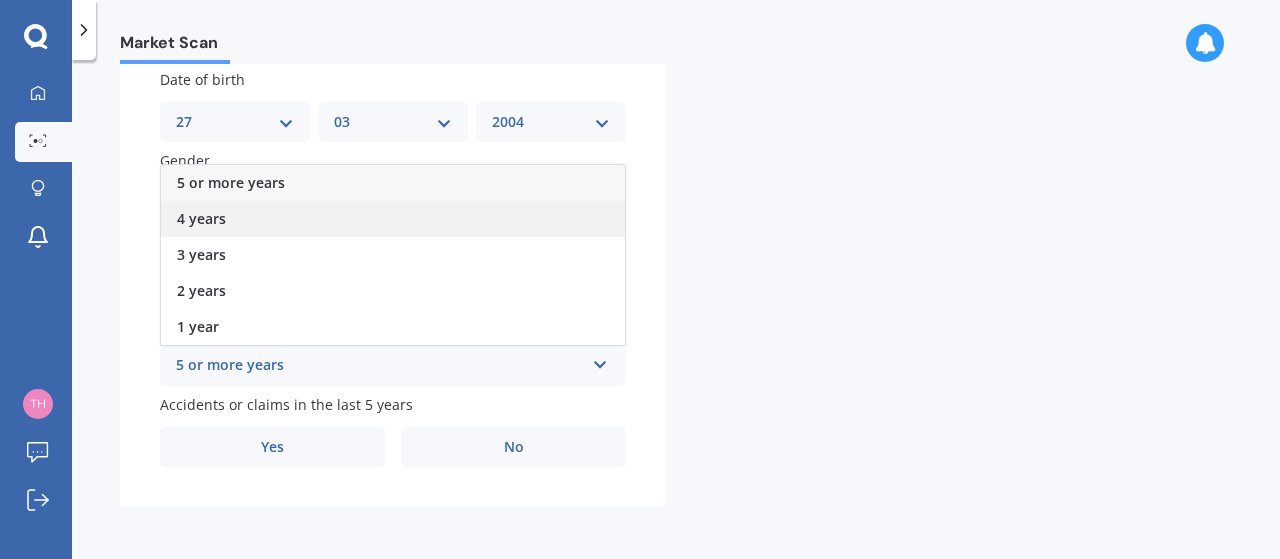 click on "4 years" at bounding box center (393, 219) 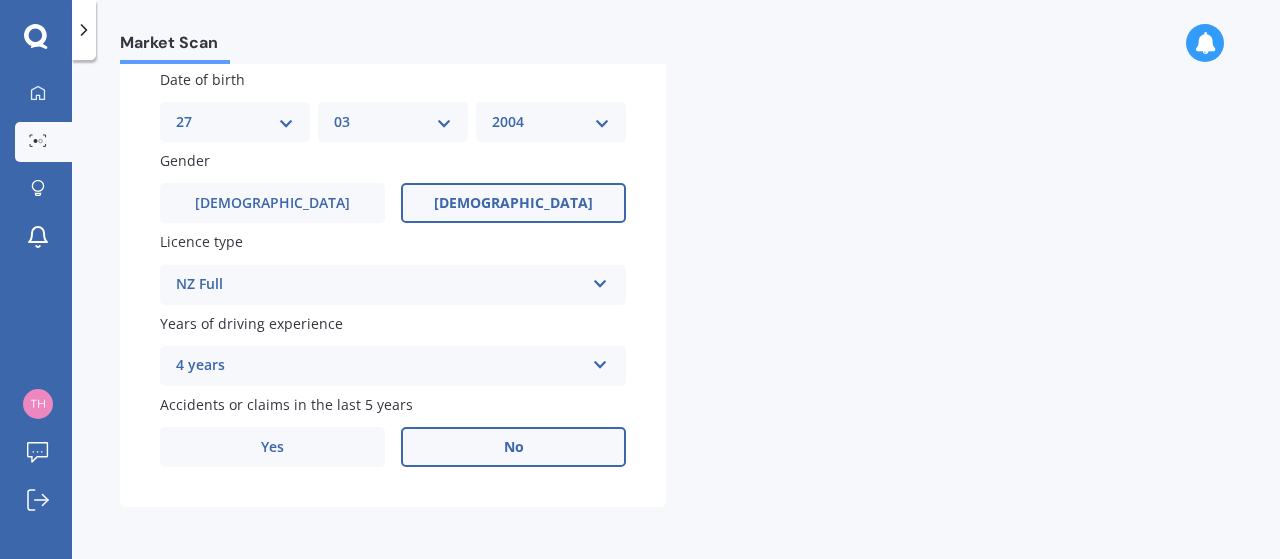 click on "No" at bounding box center (513, 447) 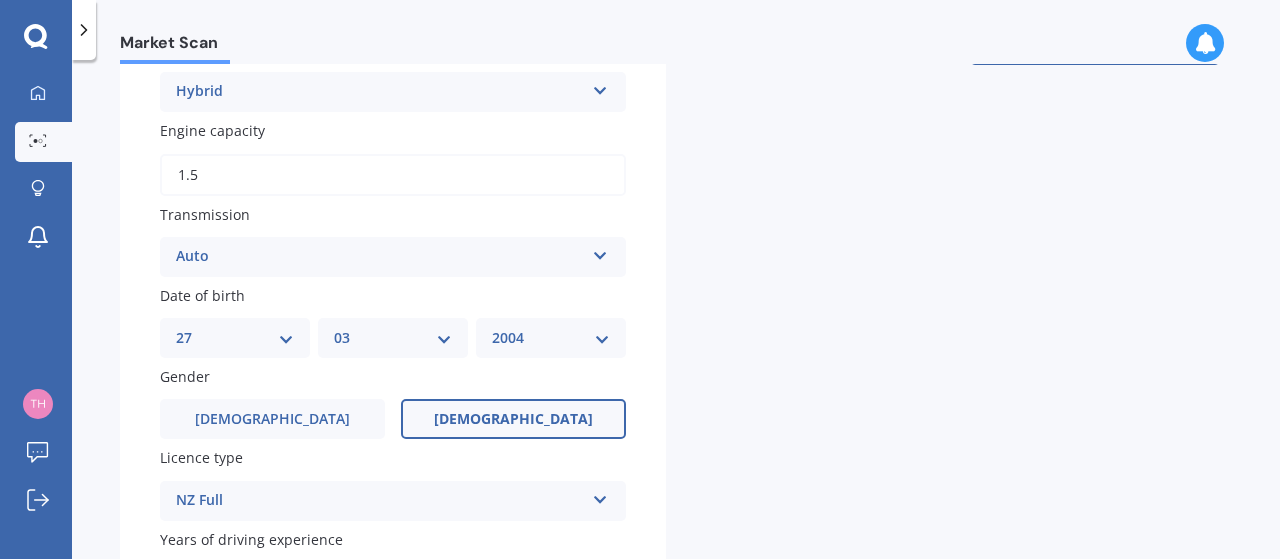 scroll, scrollTop: 868, scrollLeft: 0, axis: vertical 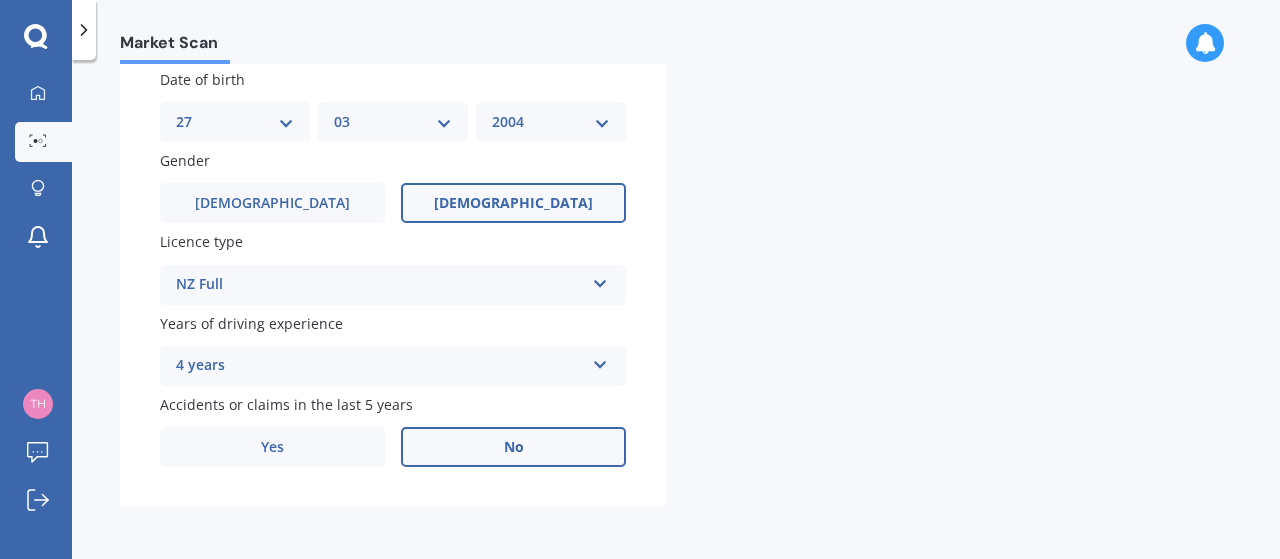 click on "No" at bounding box center (513, 447) 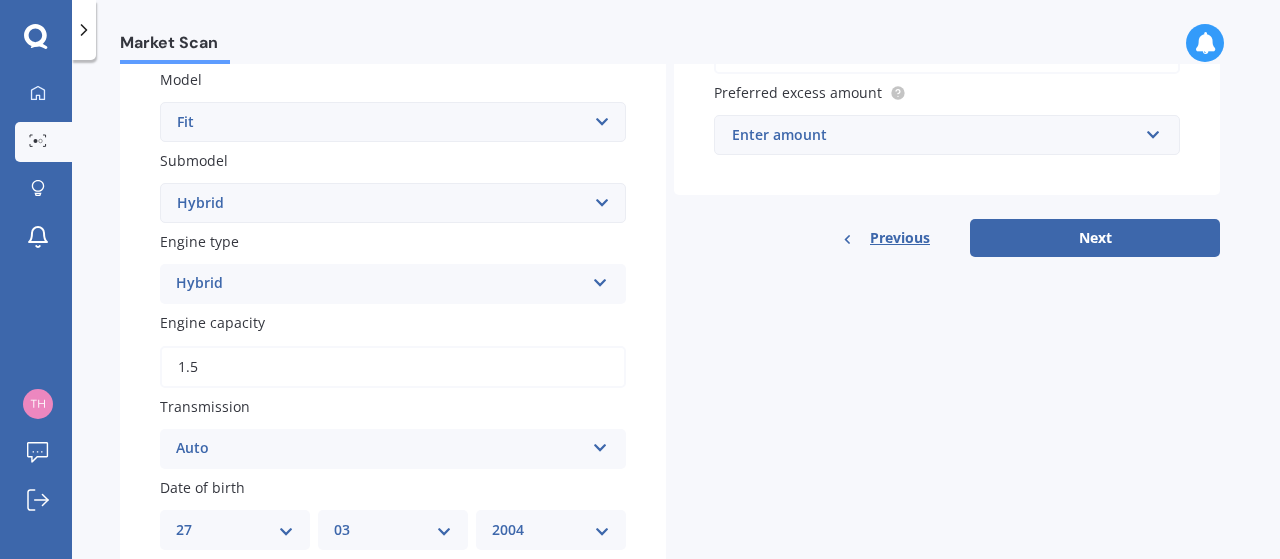 scroll, scrollTop: 411, scrollLeft: 0, axis: vertical 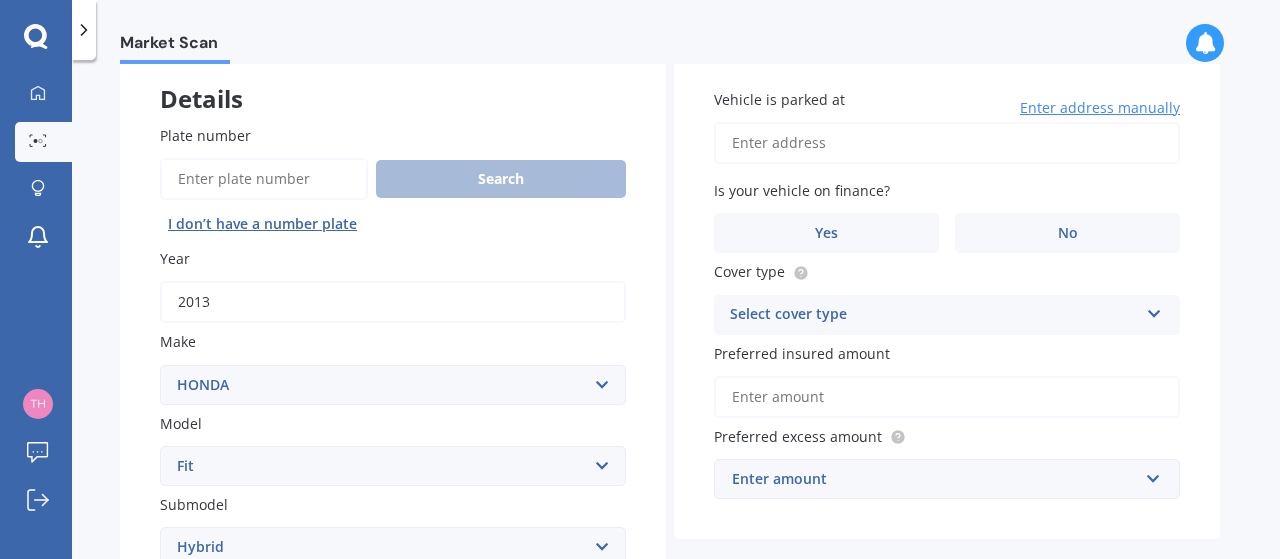 click on "Vehicle is parked at" at bounding box center (947, 143) 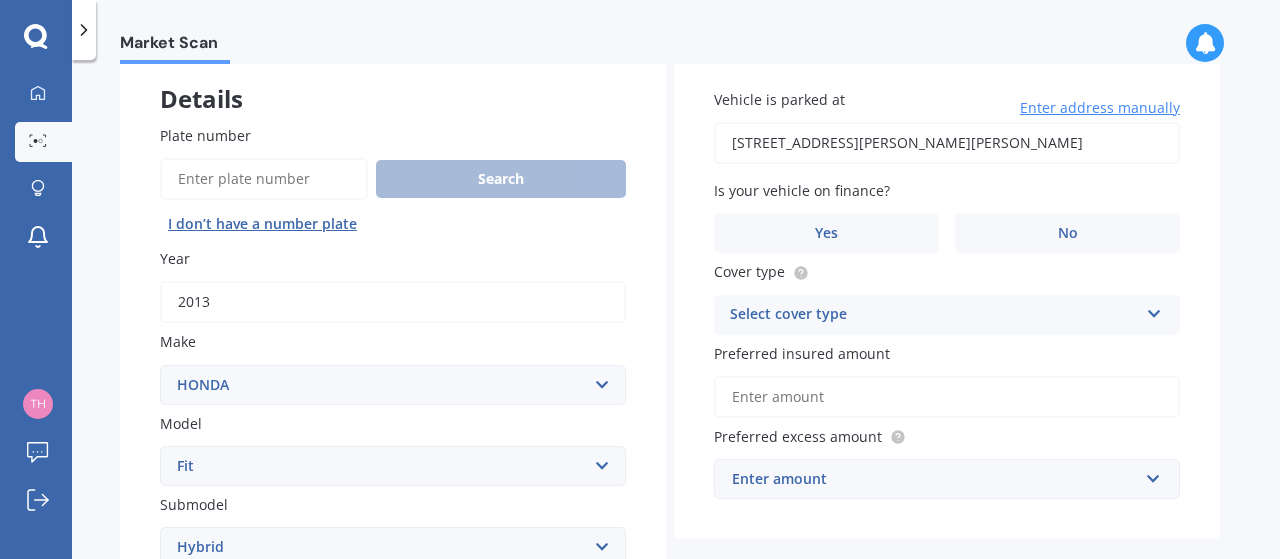 type on "[STREET_ADDRESS]" 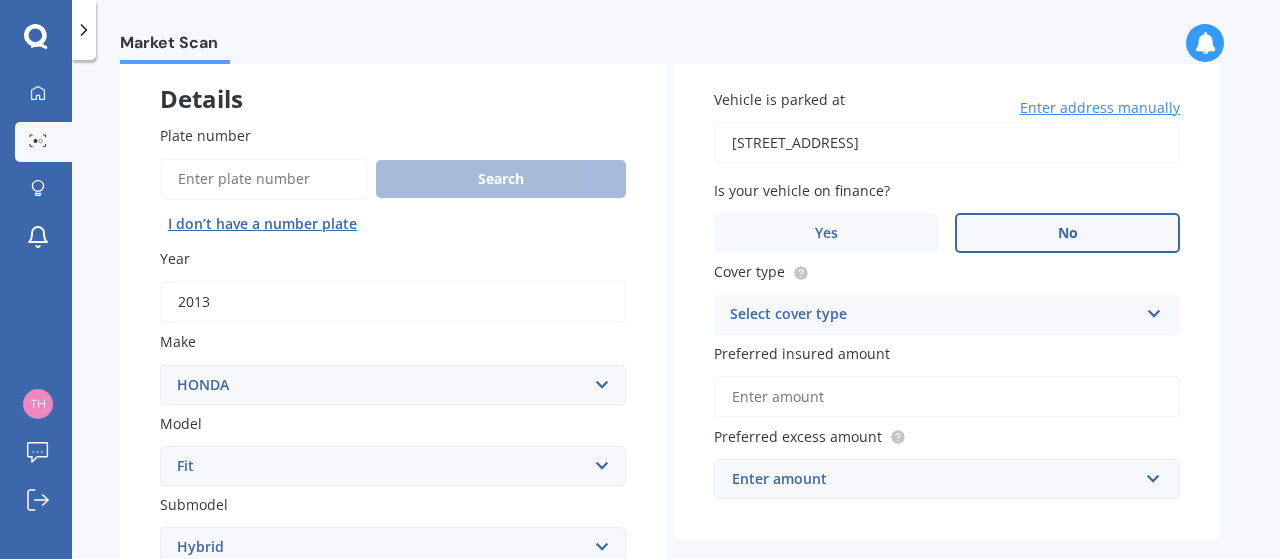 click on "No" at bounding box center (1067, 233) 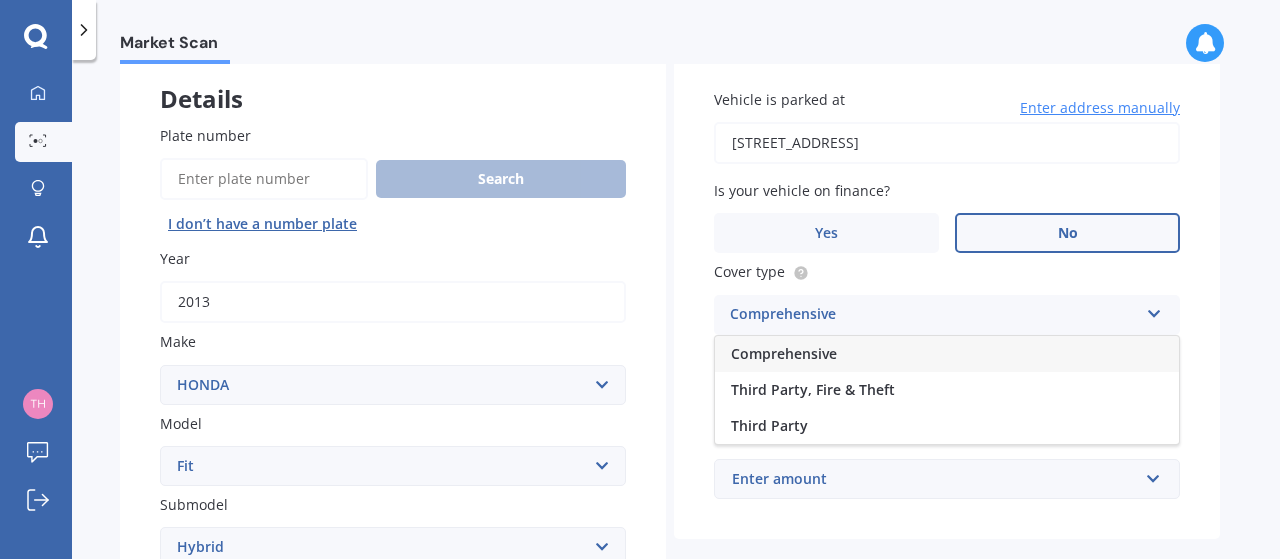 click on "Comprehensive" at bounding box center (947, 354) 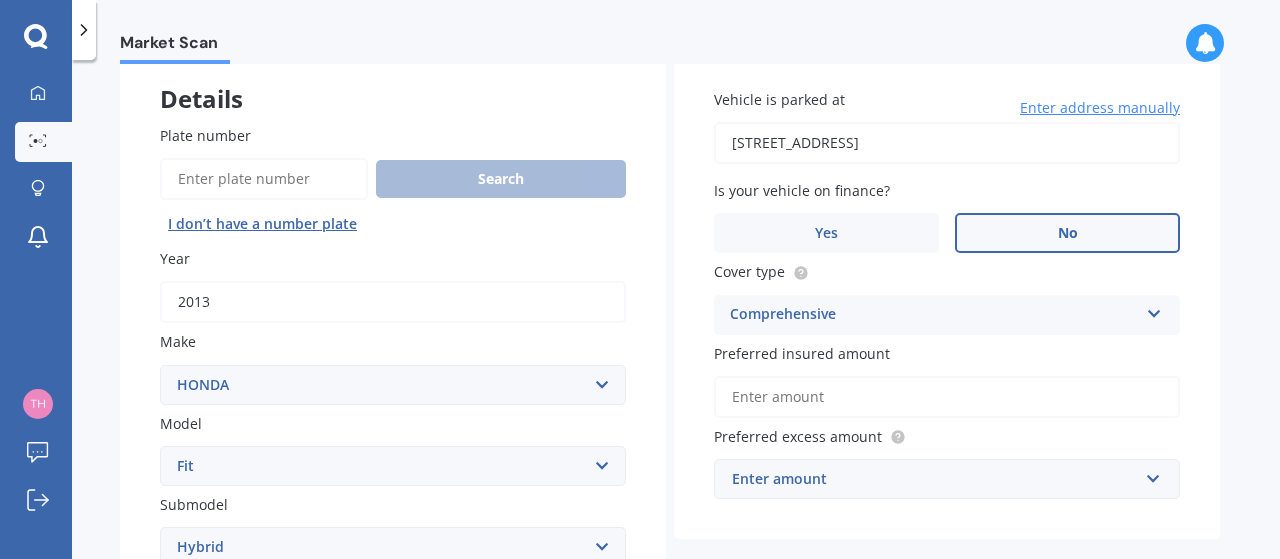 click on "Preferred insured amount" at bounding box center (947, 397) 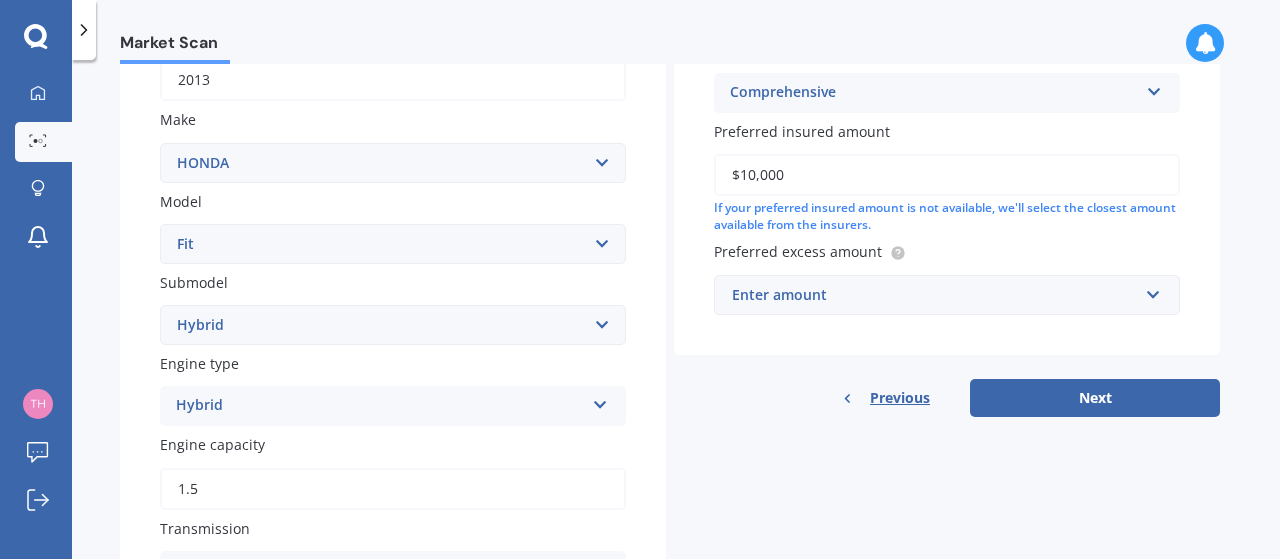 scroll, scrollTop: 338, scrollLeft: 0, axis: vertical 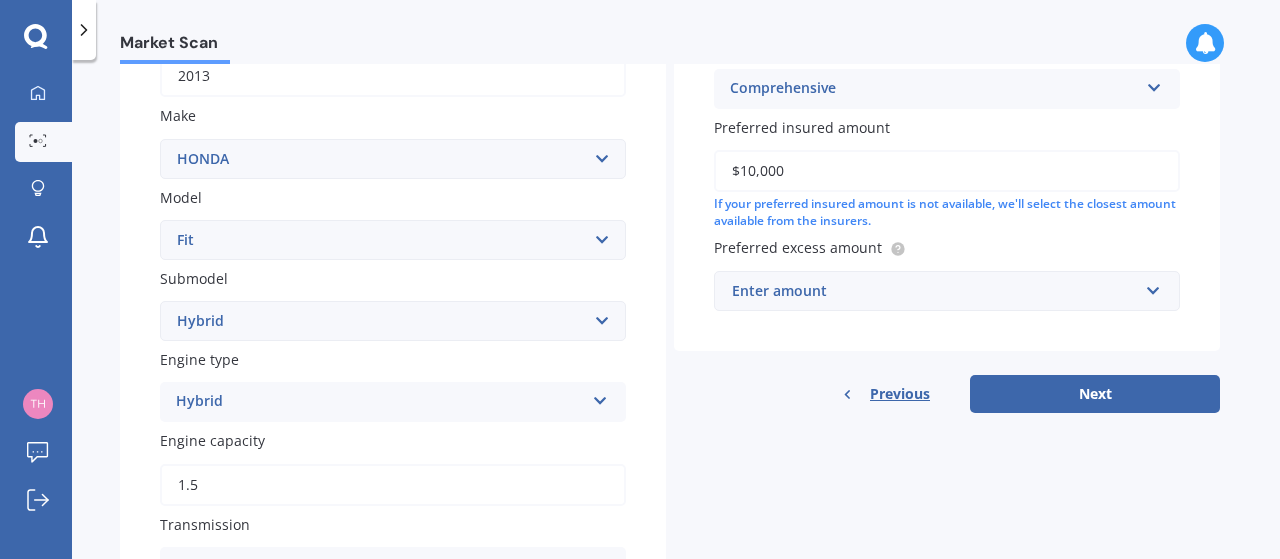 type on "$10,000" 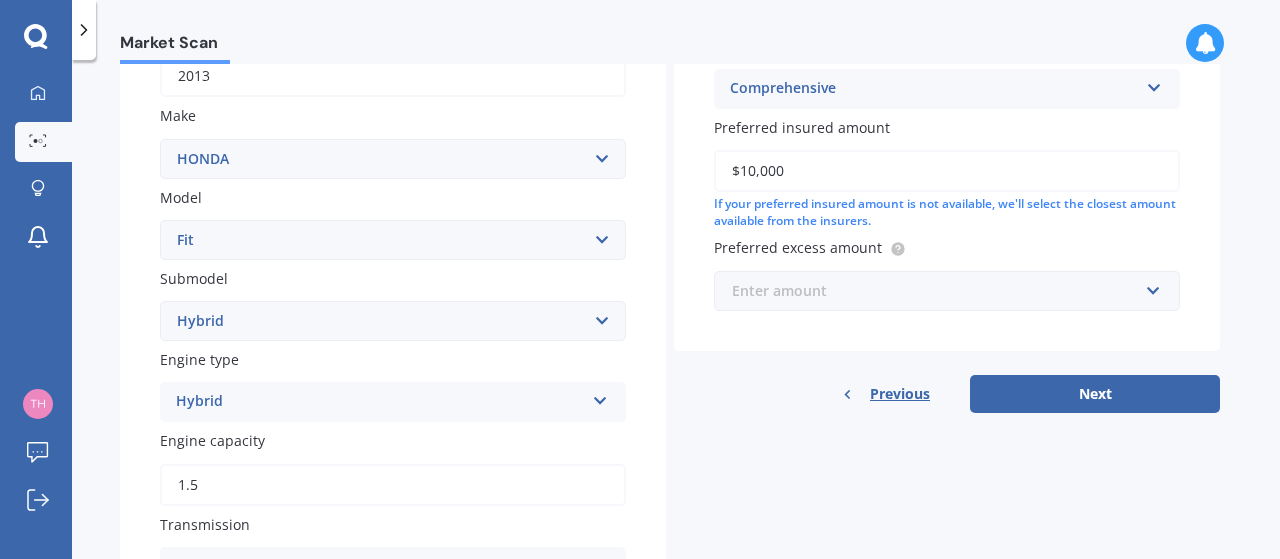 click at bounding box center [940, 291] 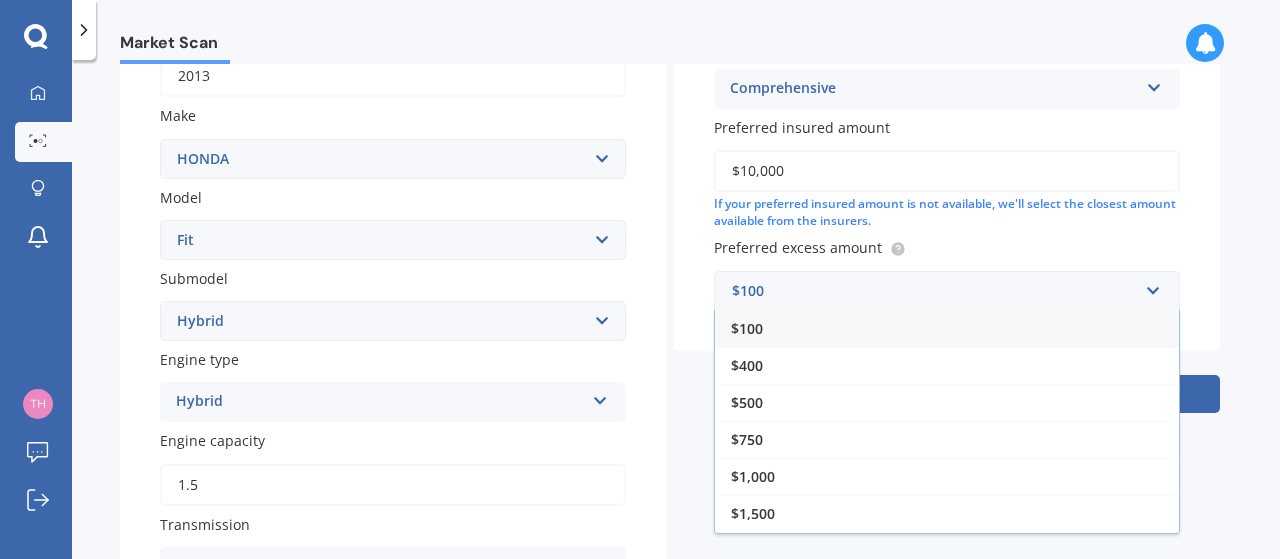 click on "$750" at bounding box center [947, 439] 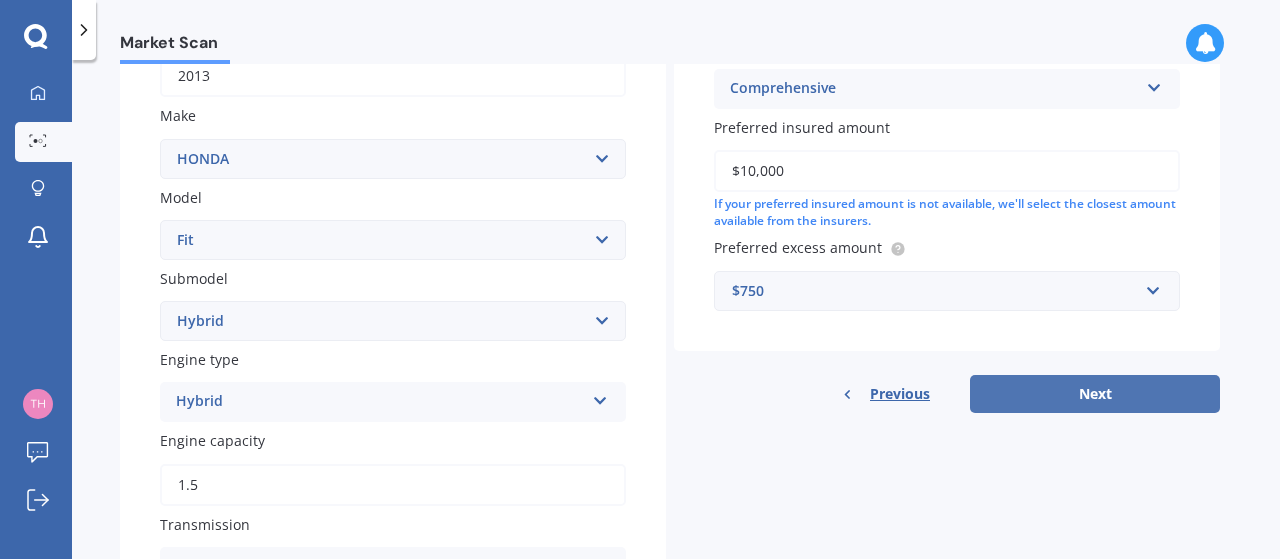 click on "Next" at bounding box center [1095, 394] 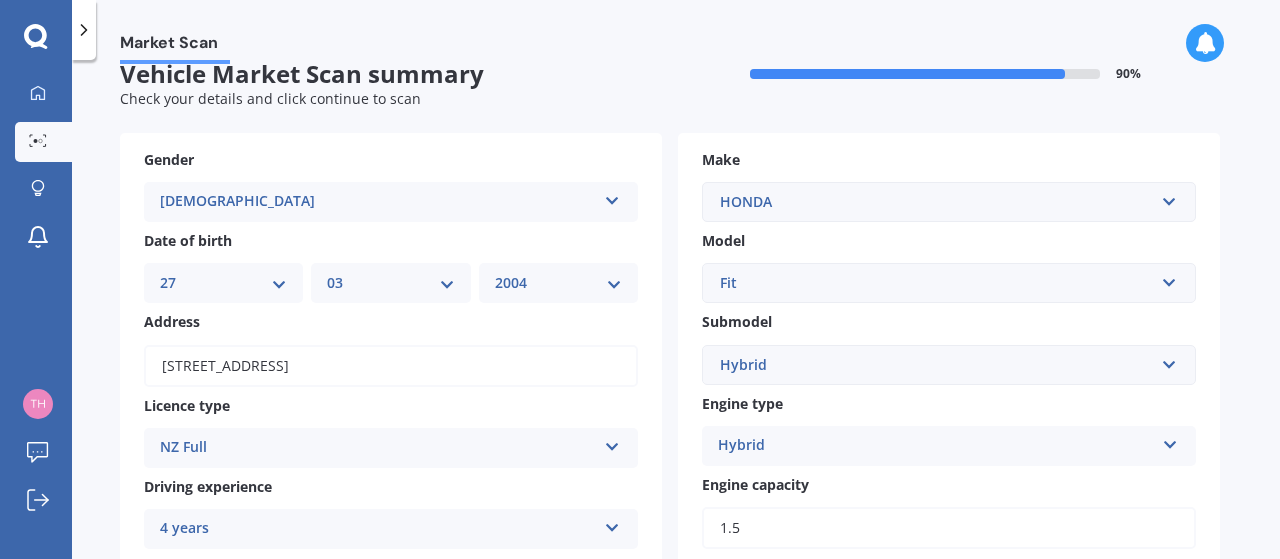 scroll, scrollTop: 0, scrollLeft: 0, axis: both 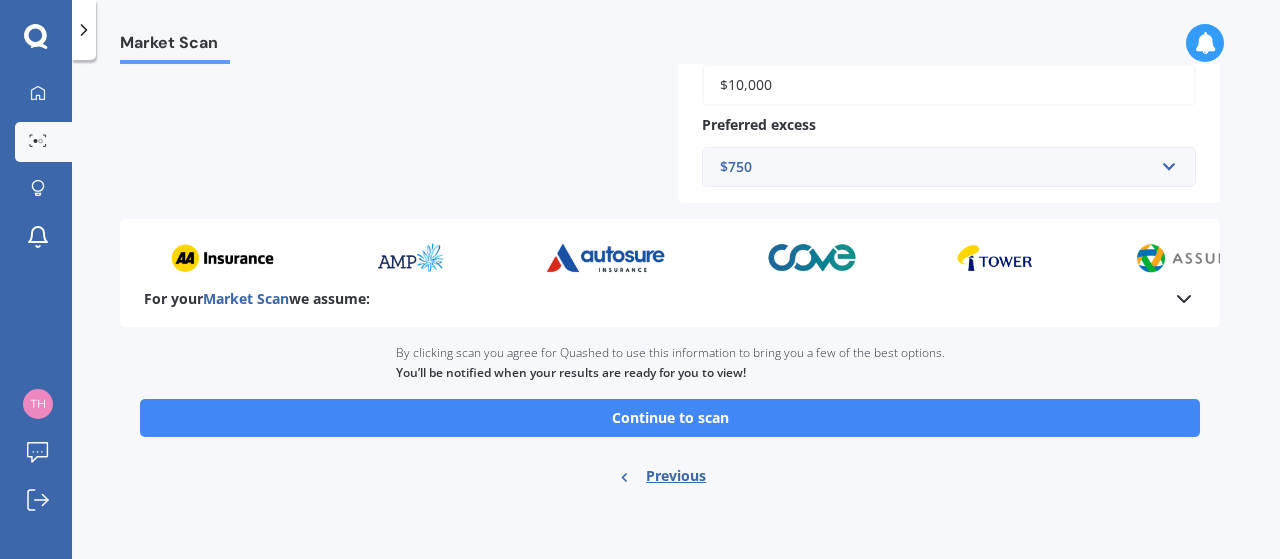 click on "Market Scan Vehicle Market Scan summary 90 % Check your details and click continue to scan  Gender [DEMOGRAPHIC_DATA] [DEMOGRAPHIC_DATA] [DEMOGRAPHIC_DATA] Date of birth DD 01 02 03 04 05 06 07 08 09 10 11 12 13 14 15 16 17 18 19 20 21 22 23 24 25 26 27 28 29 30 31 MM 01 02 03 04 05 06 07 08 09 10 11 12 YYYY 2025 2024 2023 2022 2021 2020 2019 2018 2017 2016 2015 2014 2013 2012 2011 2010 2009 2008 2007 2006 2005 2004 2003 2002 2001 2000 1999 1998 1997 1996 1995 1994 1993 1992 1991 1990 1989 1988 1987 1986 1985 1984 1983 1982 1981 1980 1979 1978 1977 1976 1975 1974 1973 1972 1971 1970 1969 1968 1967 1966 1965 1964 1963 1962 1961 1960 1959 1958 1957 1956 1955 1954 1953 1952 1951 1950 1949 1948 1947 1946 1945 1944 1943 1942 1941 1940 1939 1938 1937 1936 1935 1934 1933 1932 1931 1930 1929 1928 1927 1926 Address [STREET_ADDRESS] Licence type NZ Full NZ Full NZ Restricted NZ Learners [GEOGRAPHIC_DATA] [GEOGRAPHIC_DATA] [GEOGRAPHIC_DATA] [GEOGRAPHIC_DATA] International / Other overseas licence Driving experience 4 years 1 year 2 years 3 years 4 years No Yes" at bounding box center [676, 313] 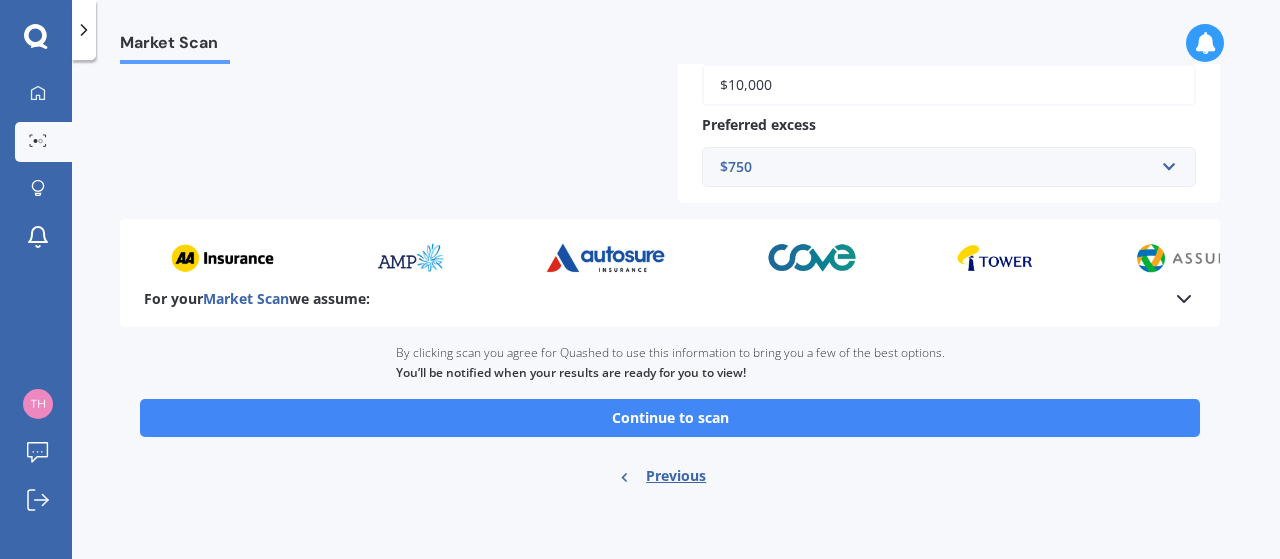 click on "Continue to scan" at bounding box center [670, 418] 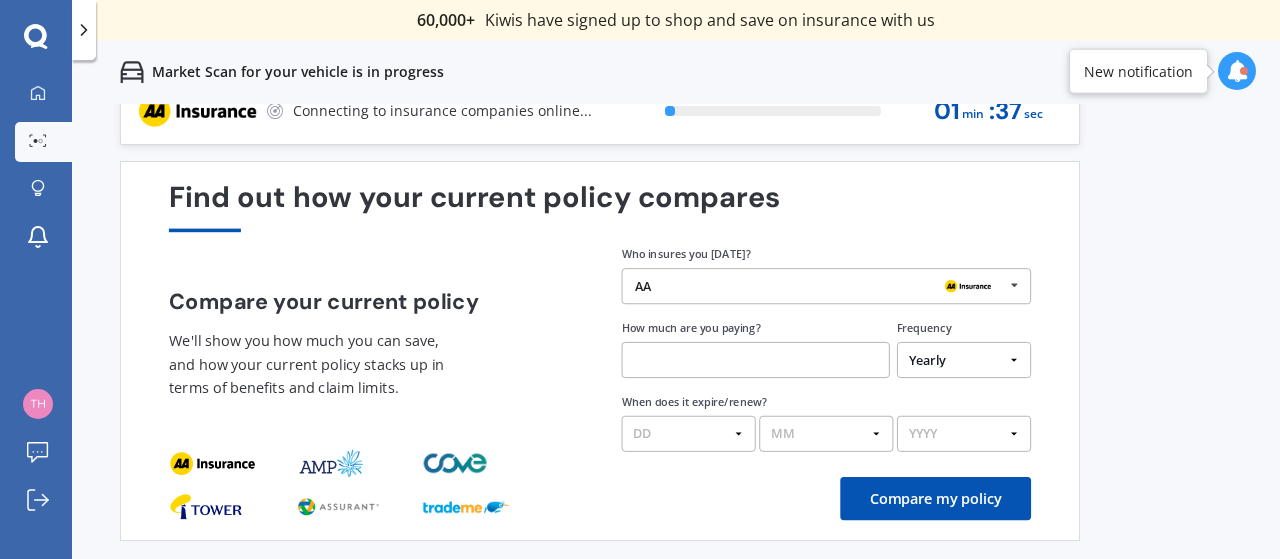 scroll, scrollTop: 0, scrollLeft: 0, axis: both 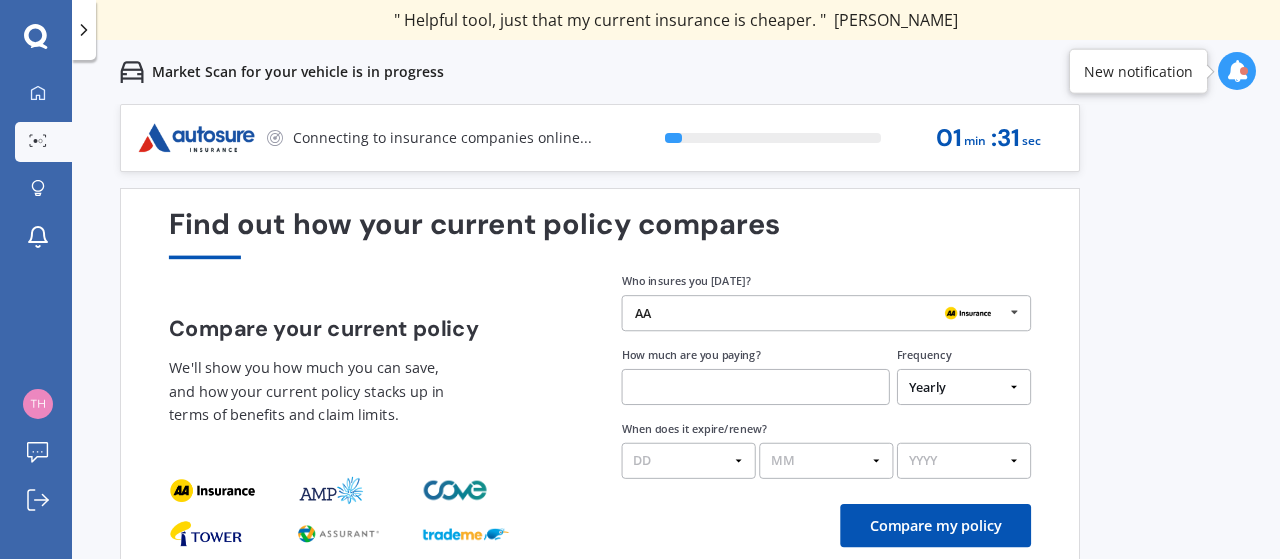 click at bounding box center (1014, 312) 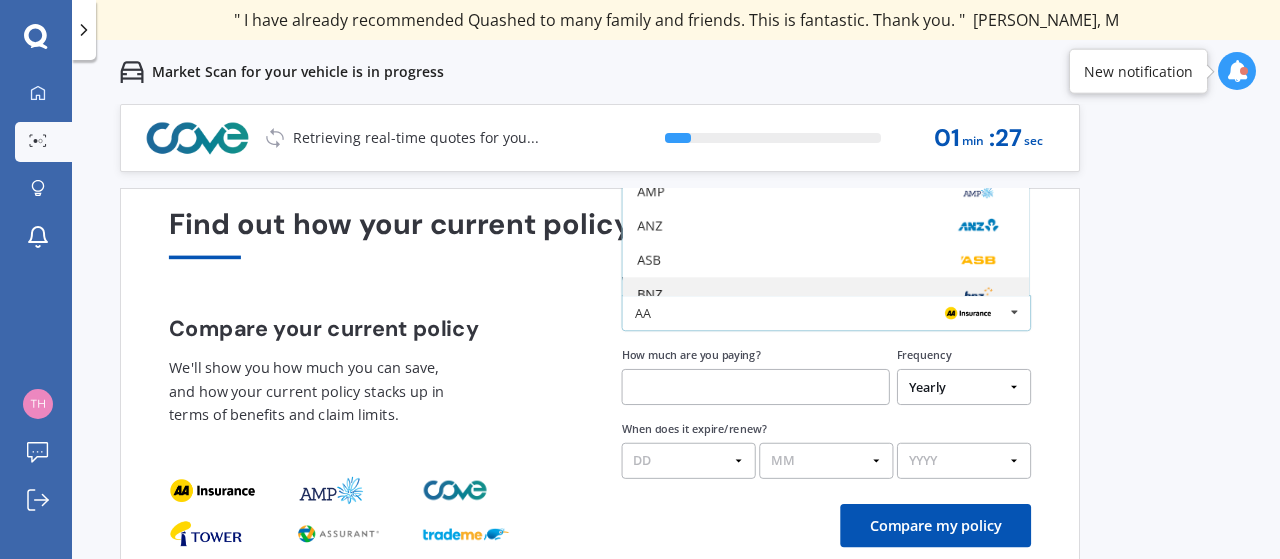 click on "BNZ" at bounding box center [826, 294] 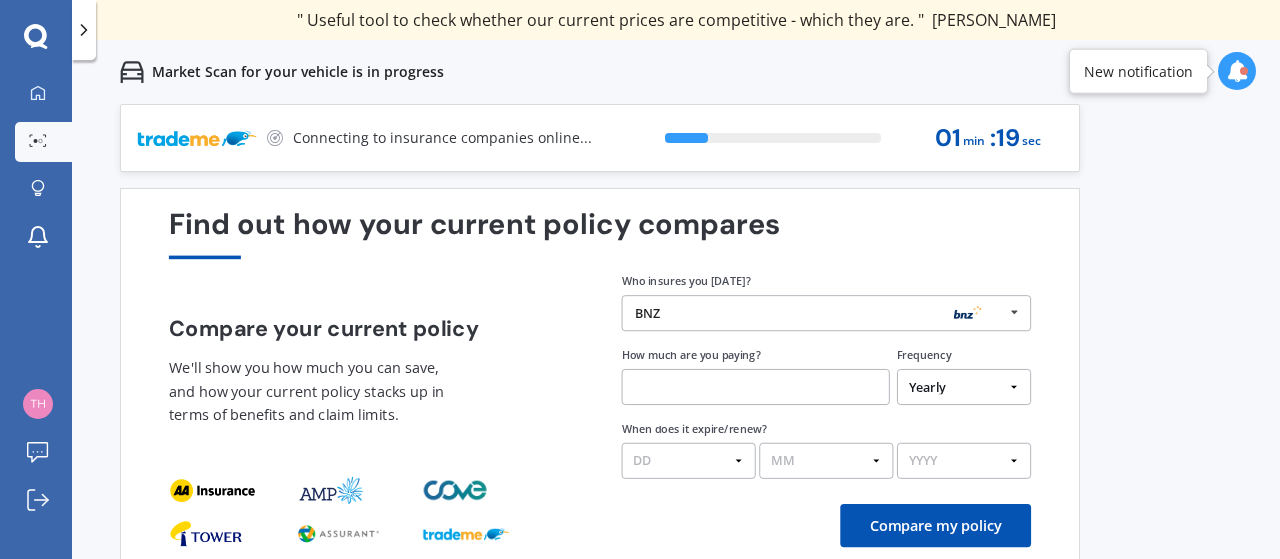 click on "Yearly Six-Monthly Quarterly Monthly Fortnightly Weekly One-Off" at bounding box center [964, 387] 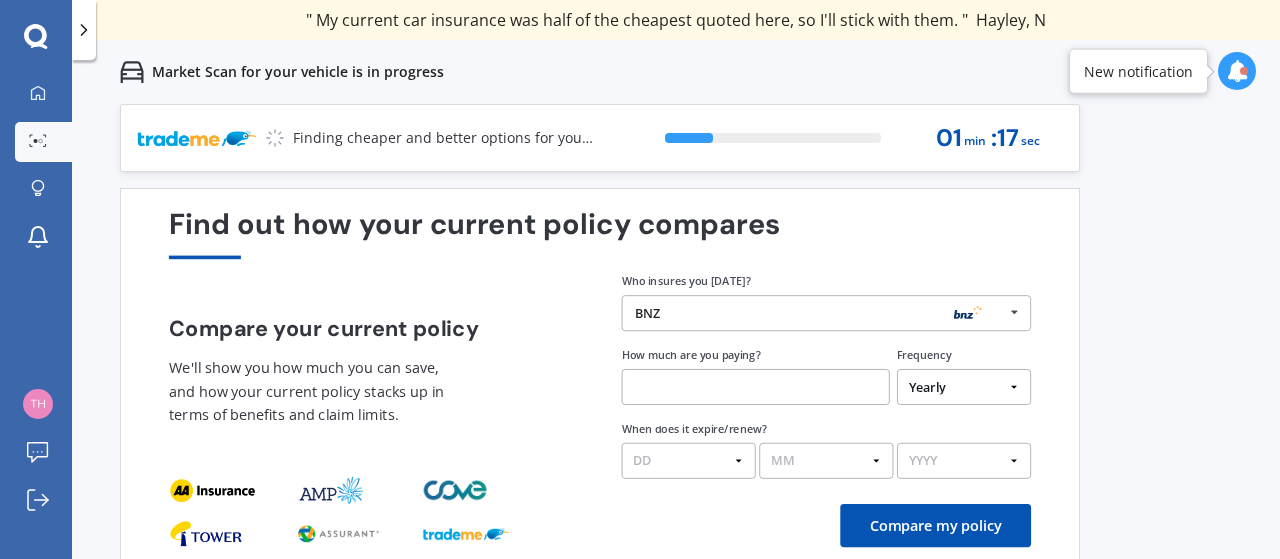 select on "Fortnightly" 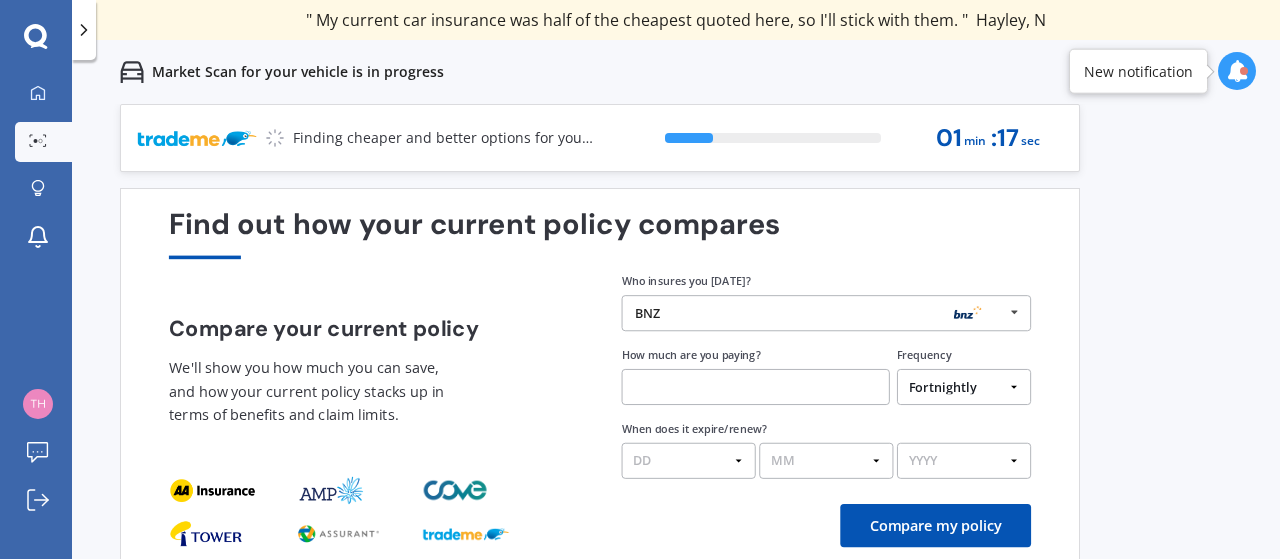 click on "Yearly Six-Monthly Quarterly Monthly Fortnightly Weekly One-Off" at bounding box center [964, 387] 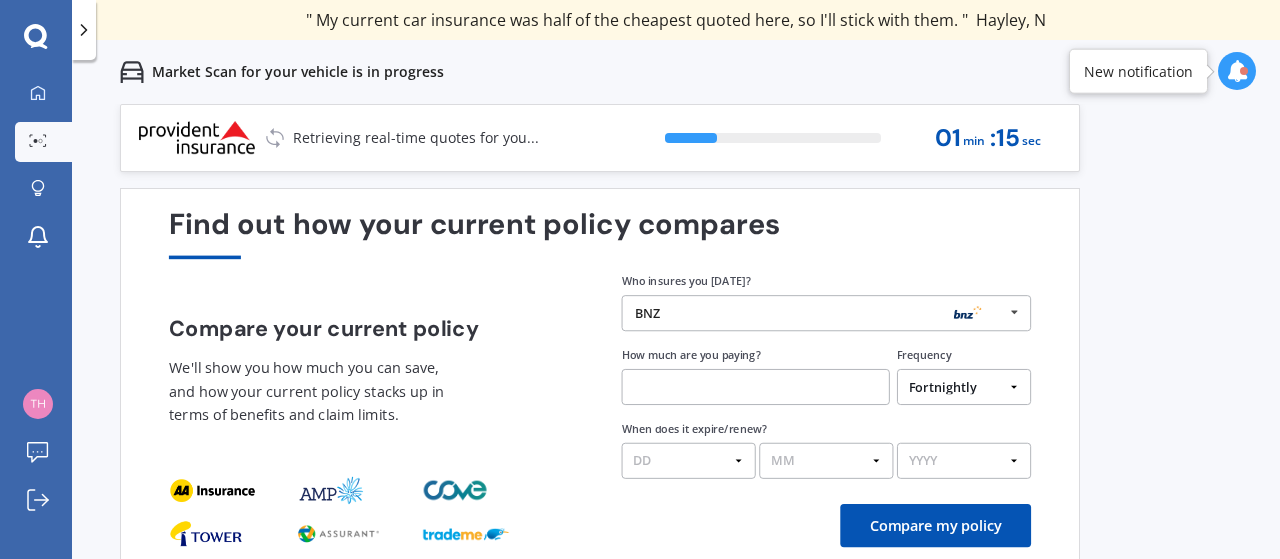 click at bounding box center (756, 387) 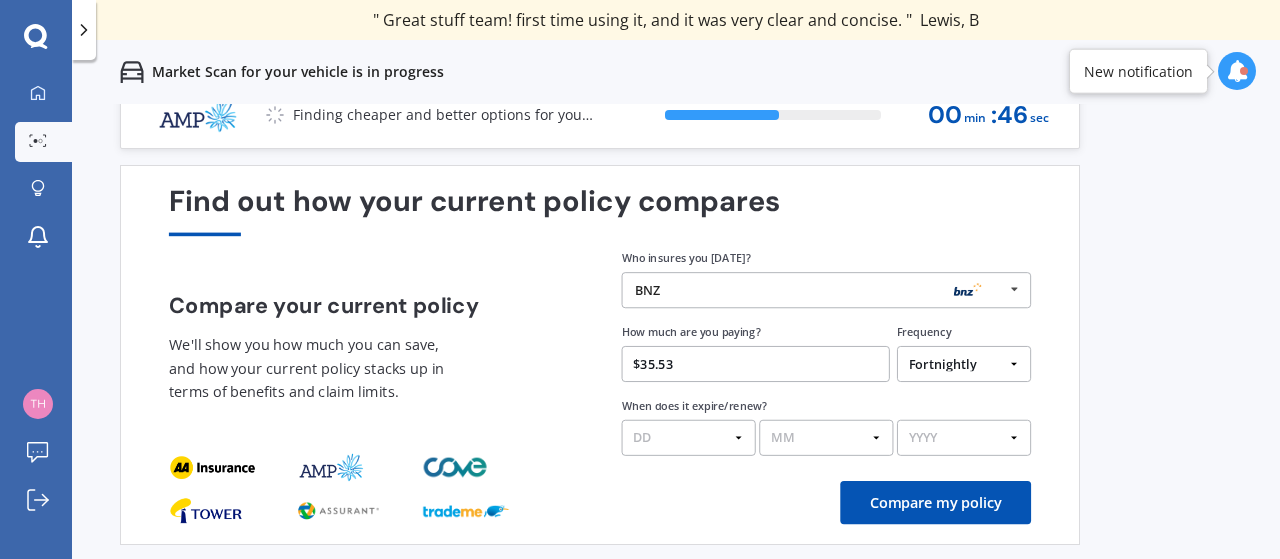 scroll, scrollTop: 0, scrollLeft: 0, axis: both 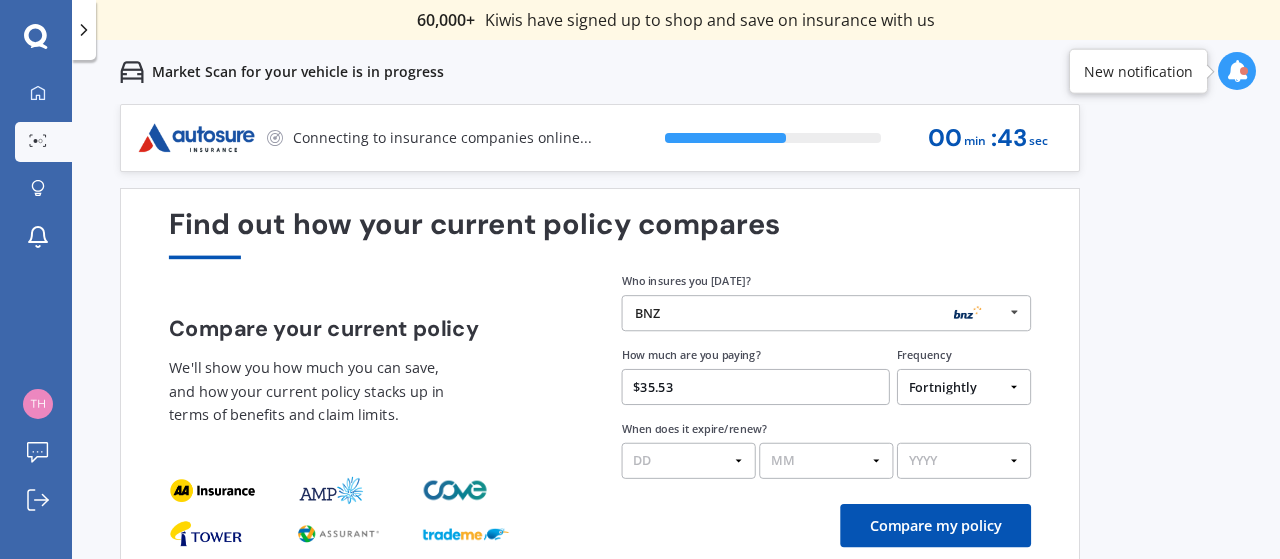 type on "$35.53" 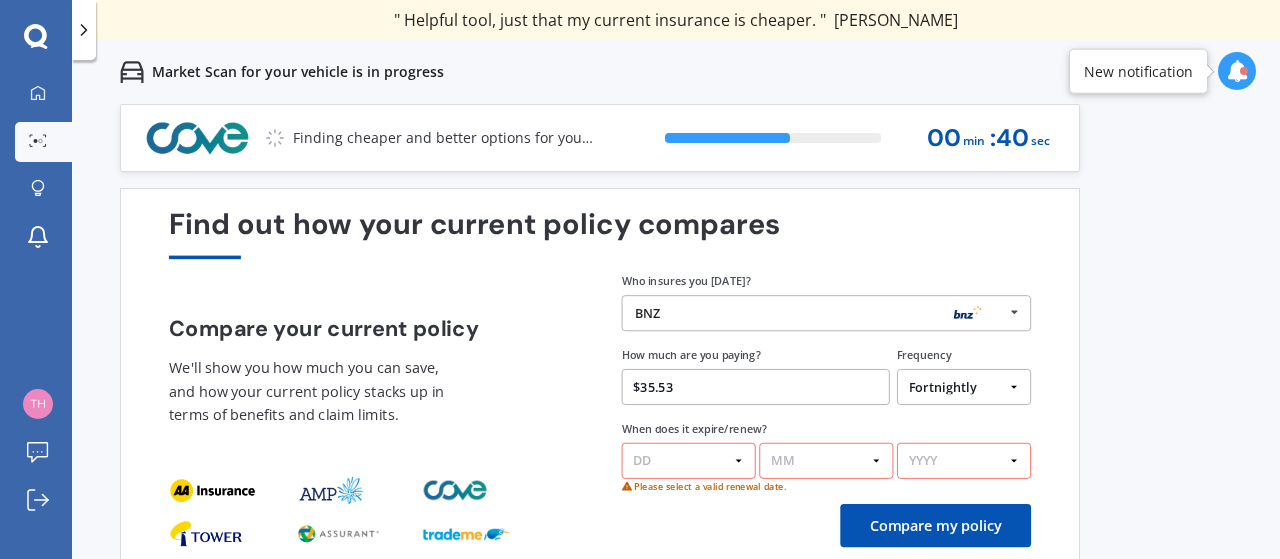 click on "DD 01 02 03 04 05 06 07 08 09 10 11 12 13 14 15 16 17 18 19 20 21 22 23 24 25 26 27 28 29 30 31" at bounding box center [689, 461] 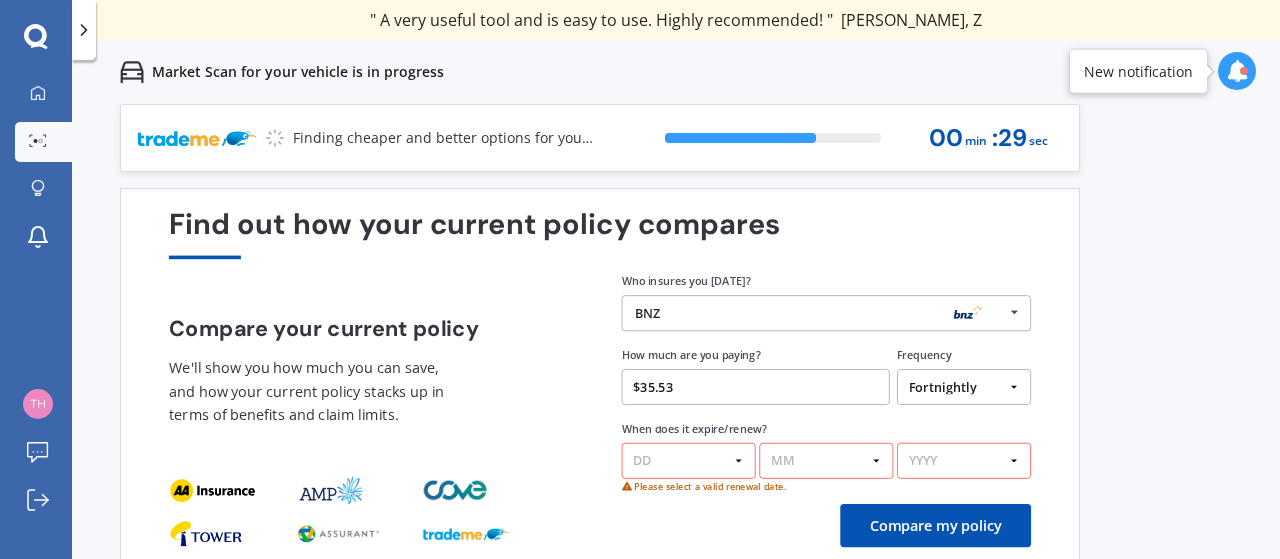 select on "31" 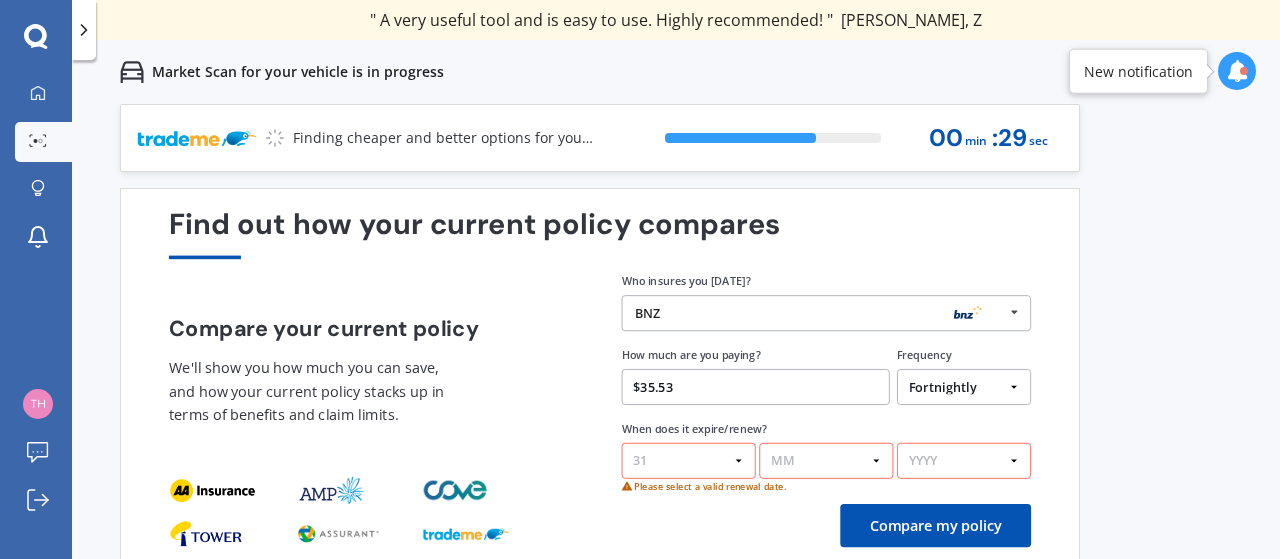 click on "DD 01 02 03 04 05 06 07 08 09 10 11 12 13 14 15 16 17 18 19 20 21 22 23 24 25 26 27 28 29 30 31" at bounding box center (689, 461) 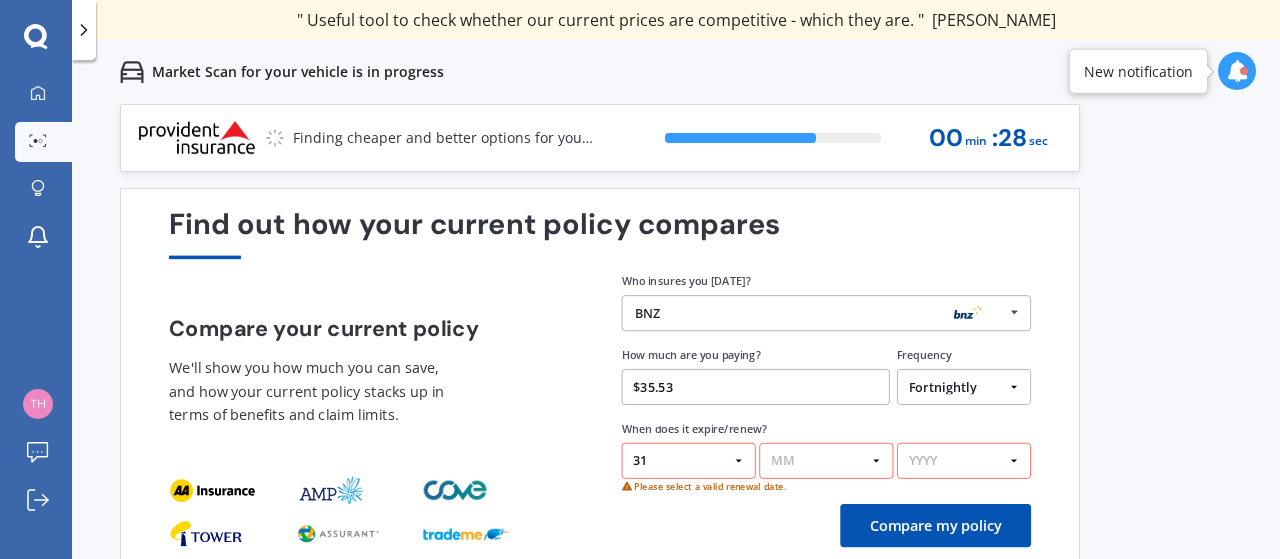 click on "MM 01 02 03 04 05 06 07 08 09 10 11 12" at bounding box center [826, 461] 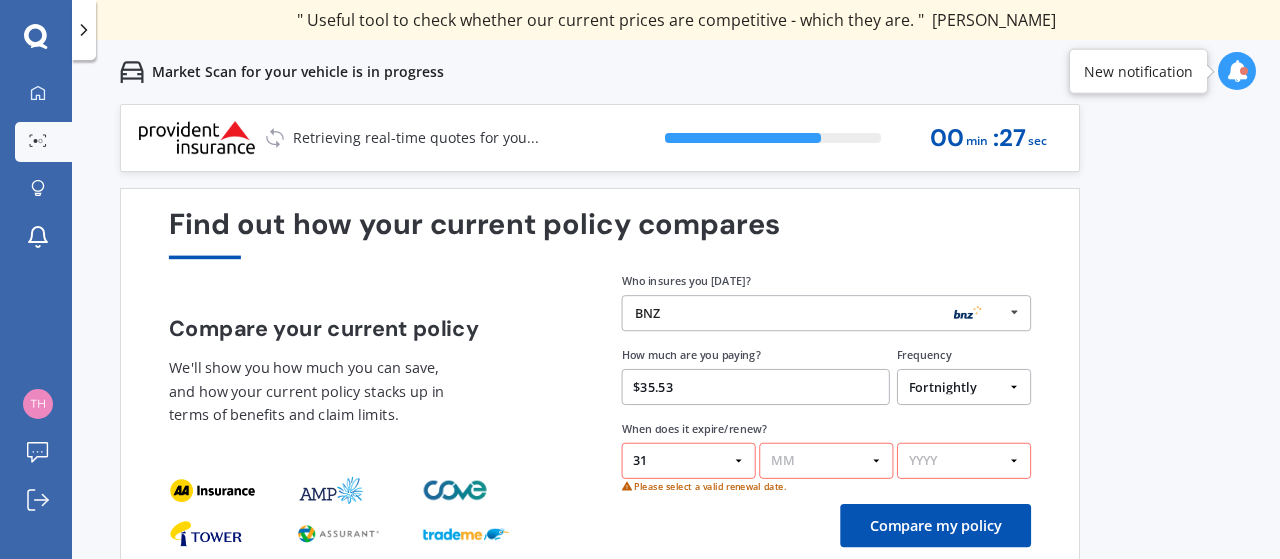 click on "MM 01 02 03 04 05 06 07 08 09 10 11 12" at bounding box center (826, 461) 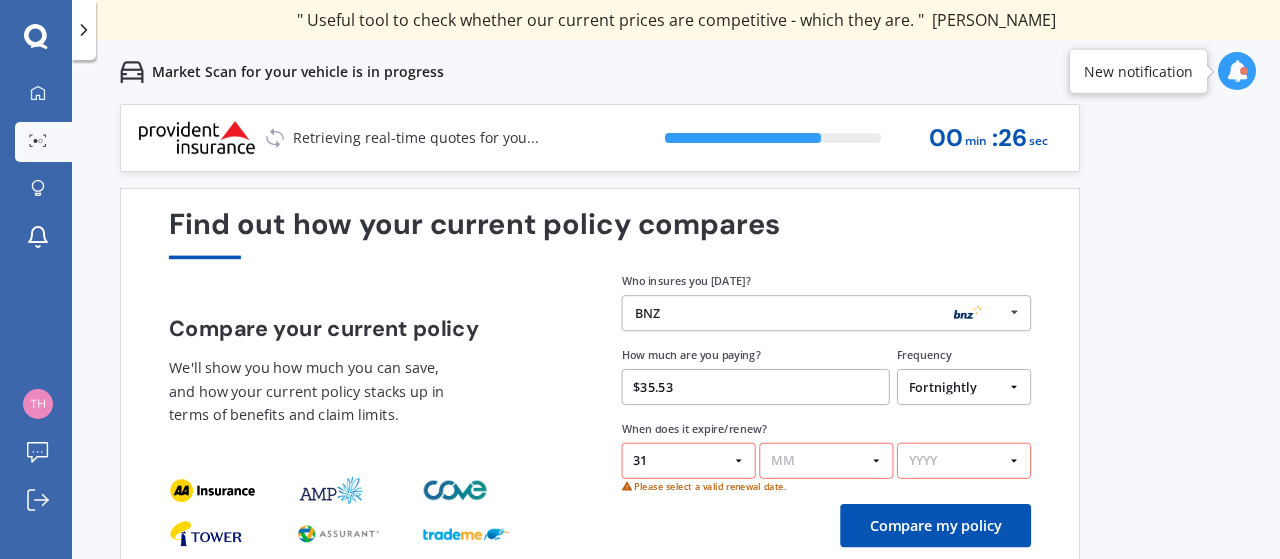 click on "MM 01 02 03 04 05 06 07 08 09 10 11 12" at bounding box center [826, 461] 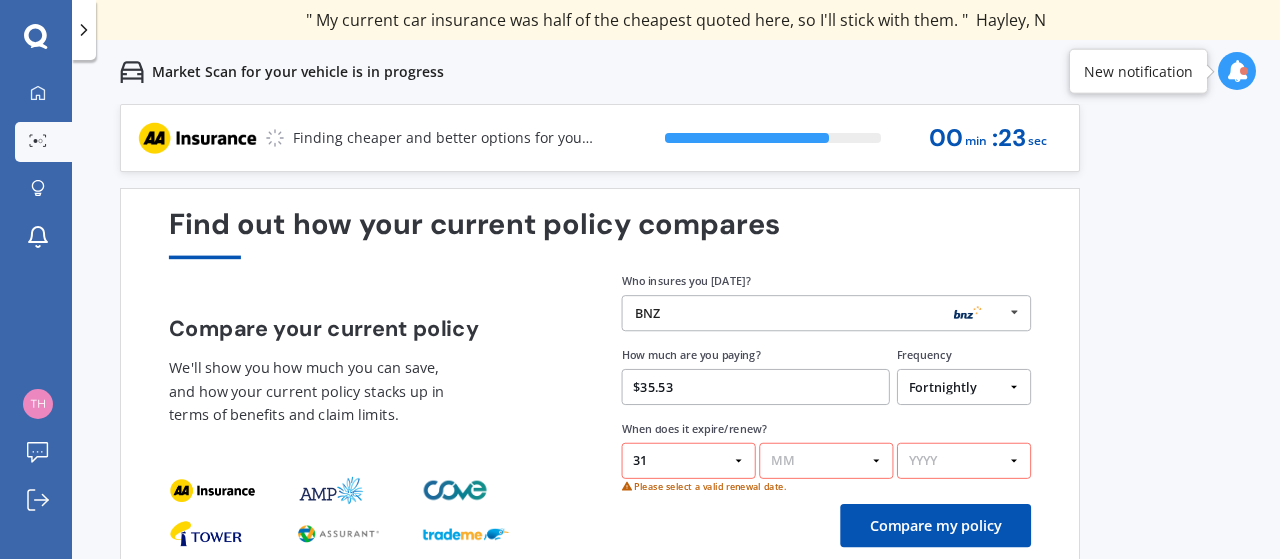 select on "07" 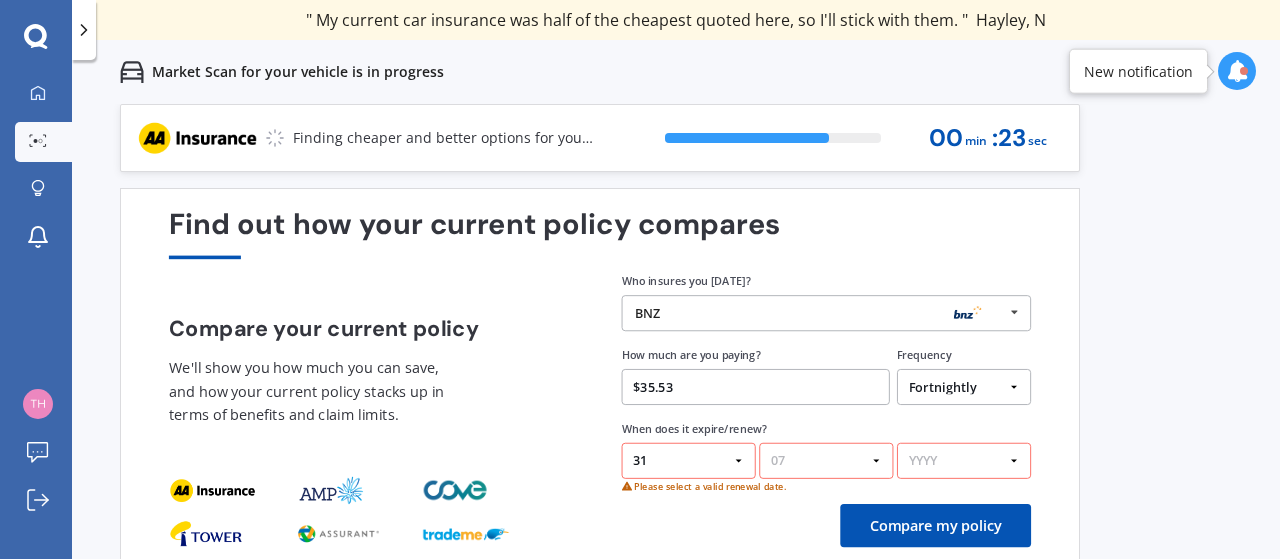 click on "MM 01 02 03 04 05 06 07 08 09 10 11 12" at bounding box center [826, 461] 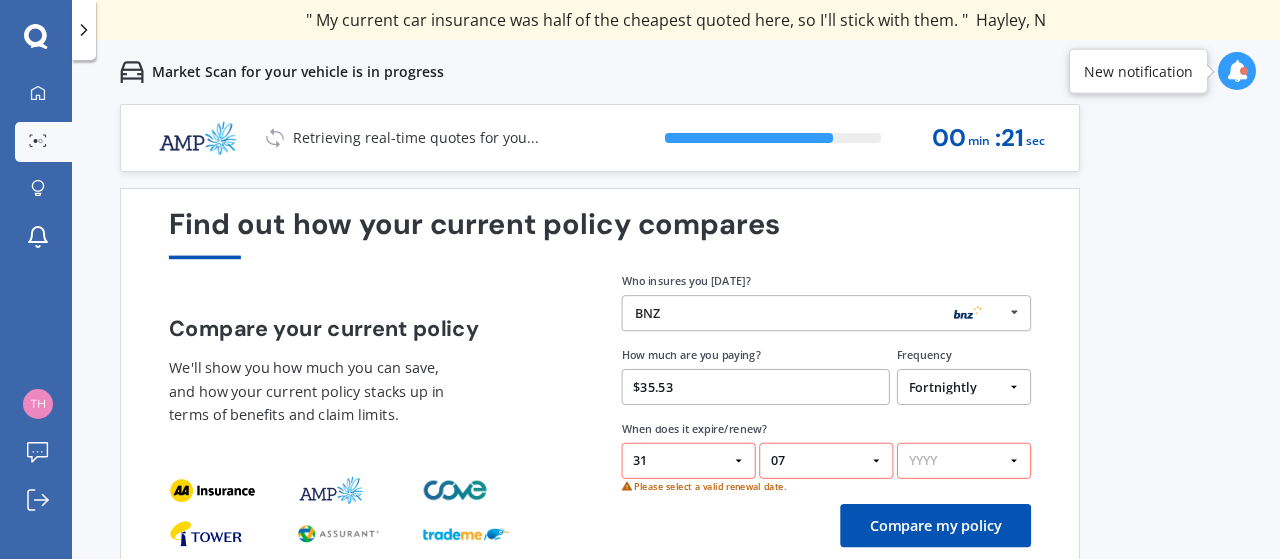 click on "YYYY 2026 2025 2024" at bounding box center [964, 461] 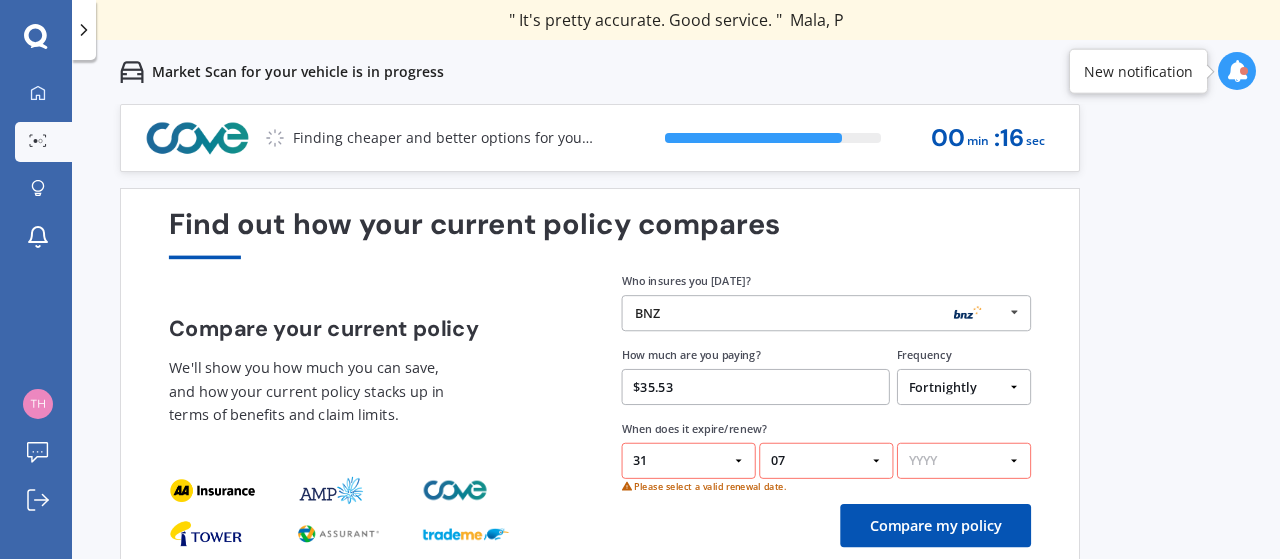 select on "2025" 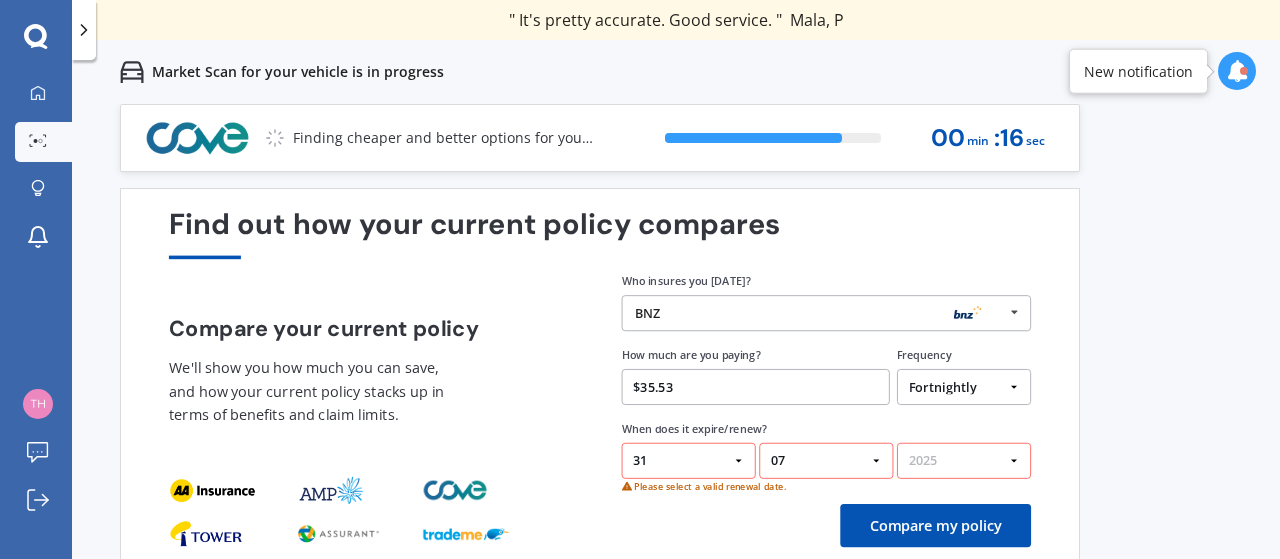 click on "YYYY 2026 2025 2024" at bounding box center [964, 461] 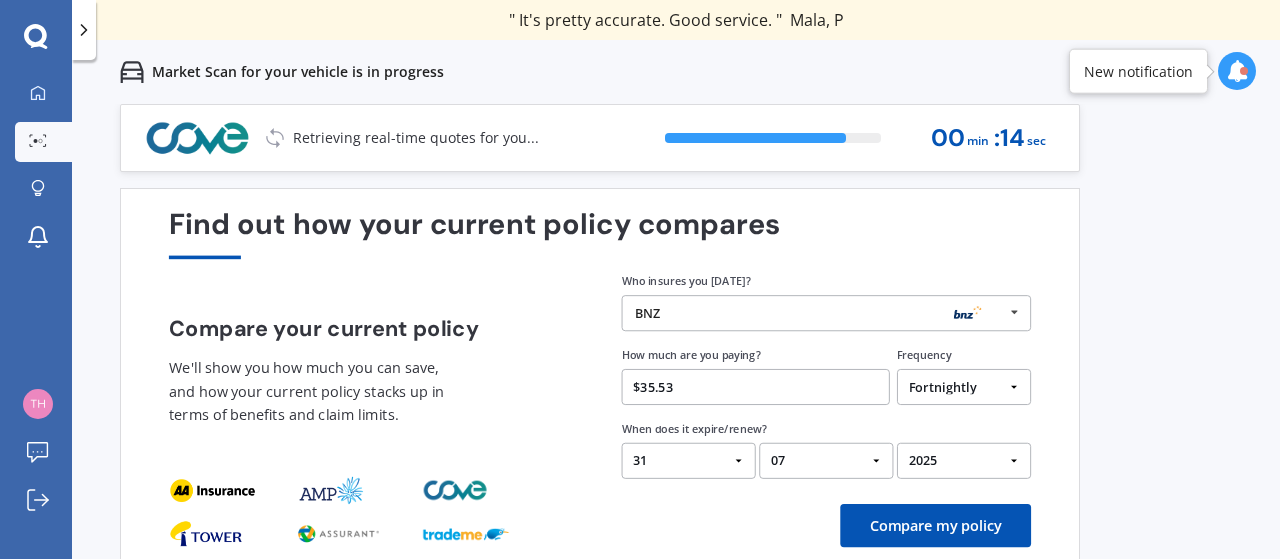 click on "Compare my policy" at bounding box center (935, 525) 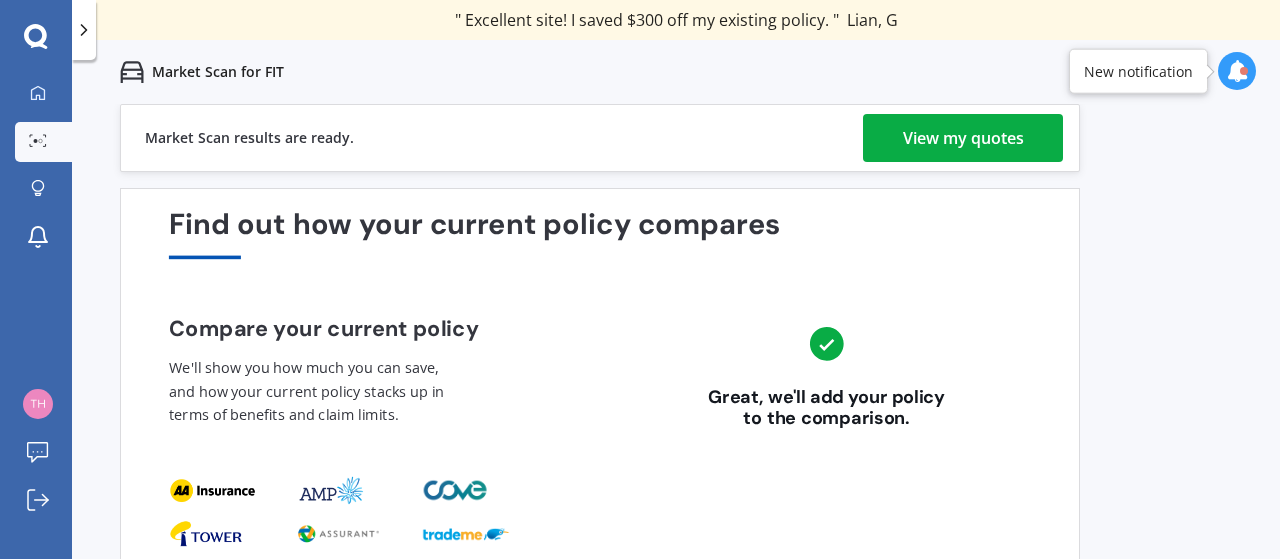 click on "View my quotes" at bounding box center [963, 138] 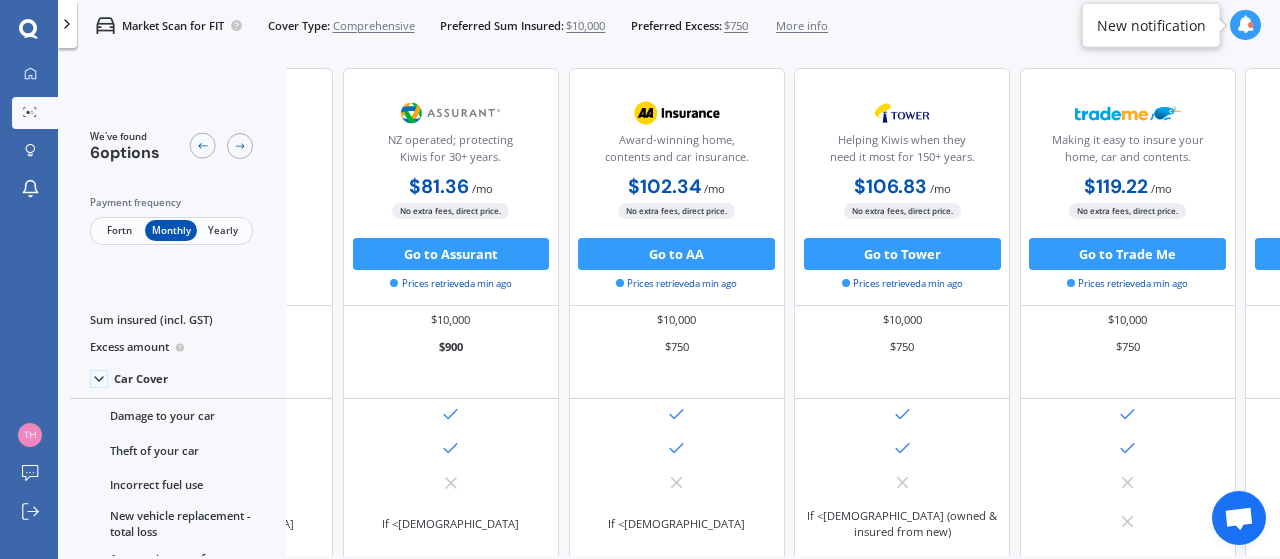 scroll, scrollTop: 0, scrollLeft: 0, axis: both 